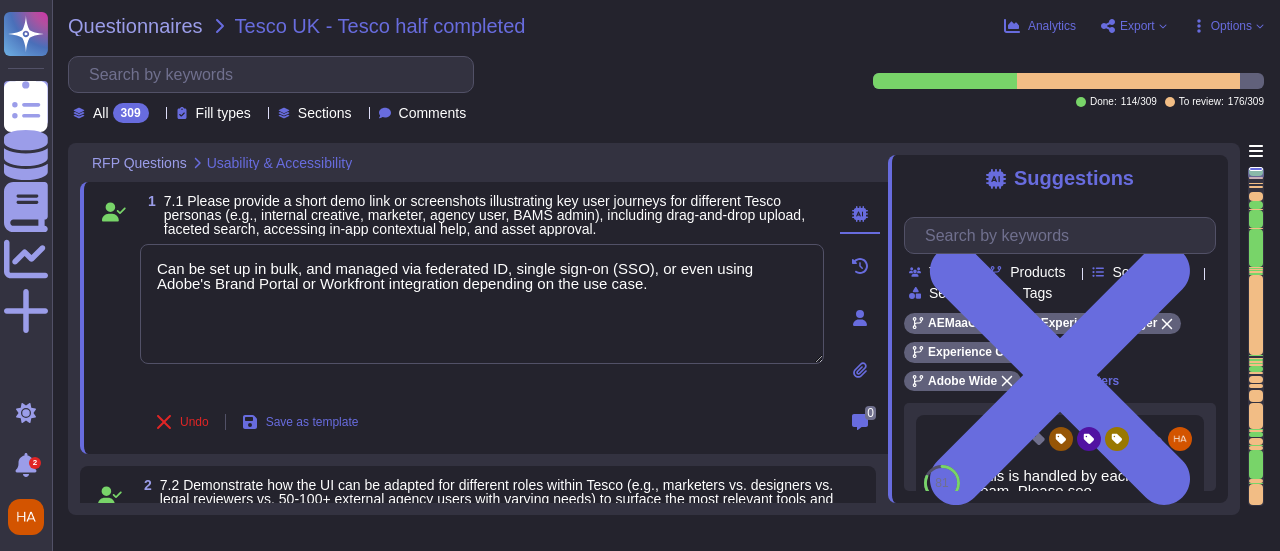 scroll, scrollTop: 0, scrollLeft: 0, axis: both 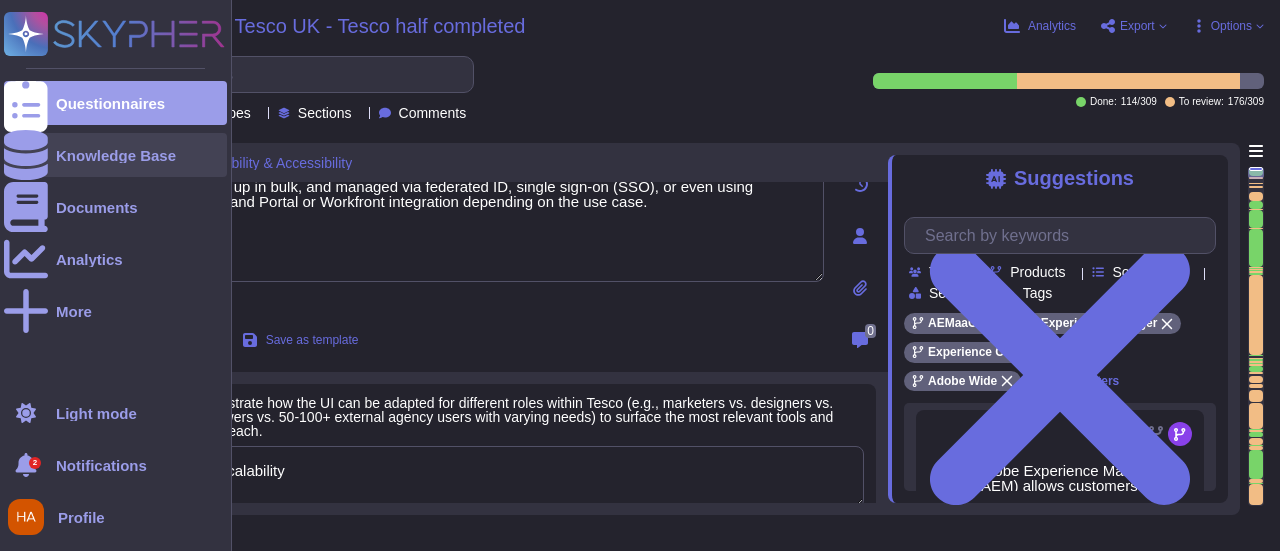 click on "Knowledge Base" at bounding box center (116, 155) 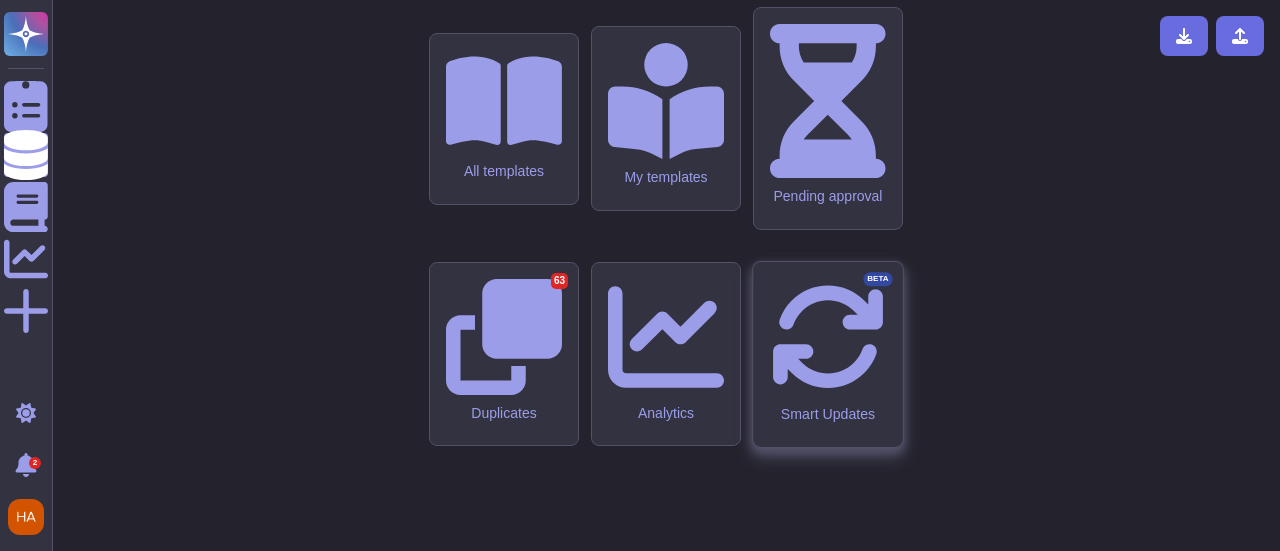 click on "Smart Updates BETA" at bounding box center (827, 354) 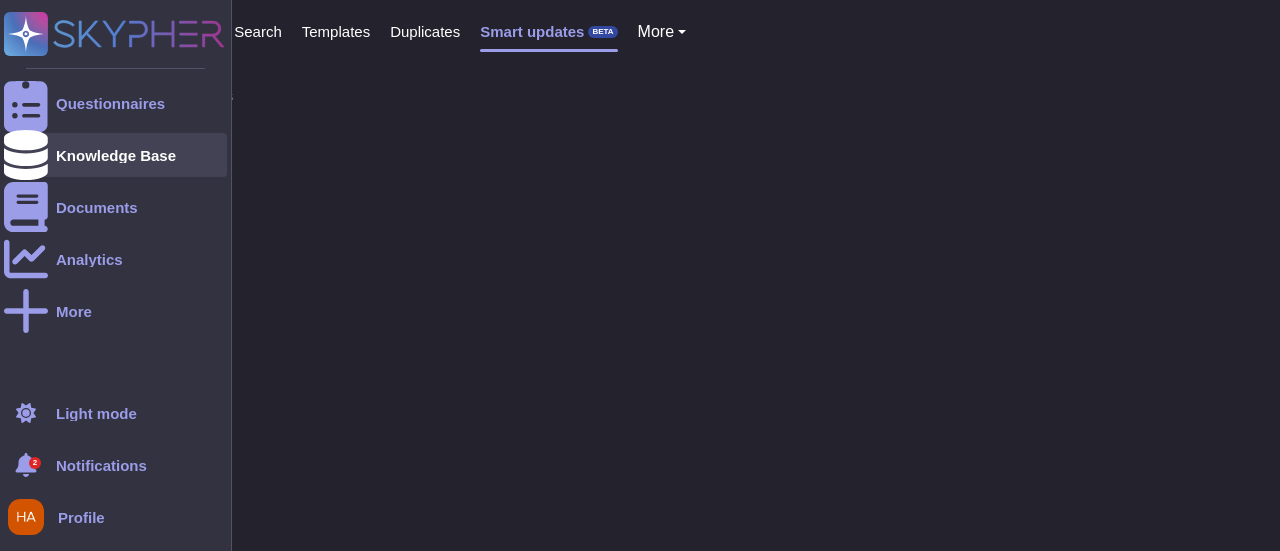 click 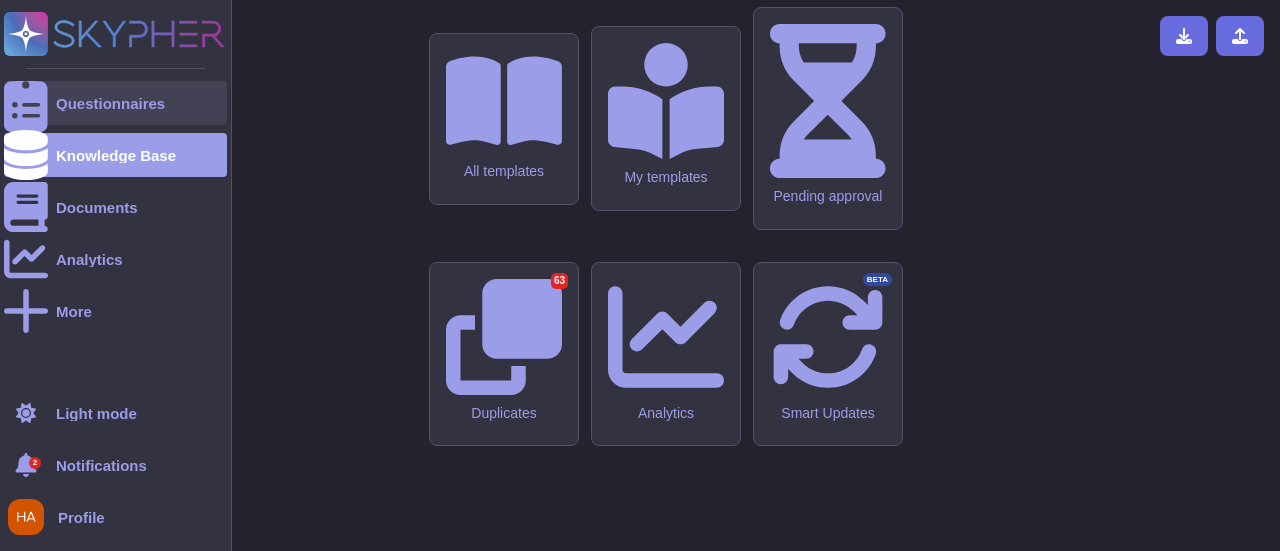 click on "Questionnaires" at bounding box center [115, 103] 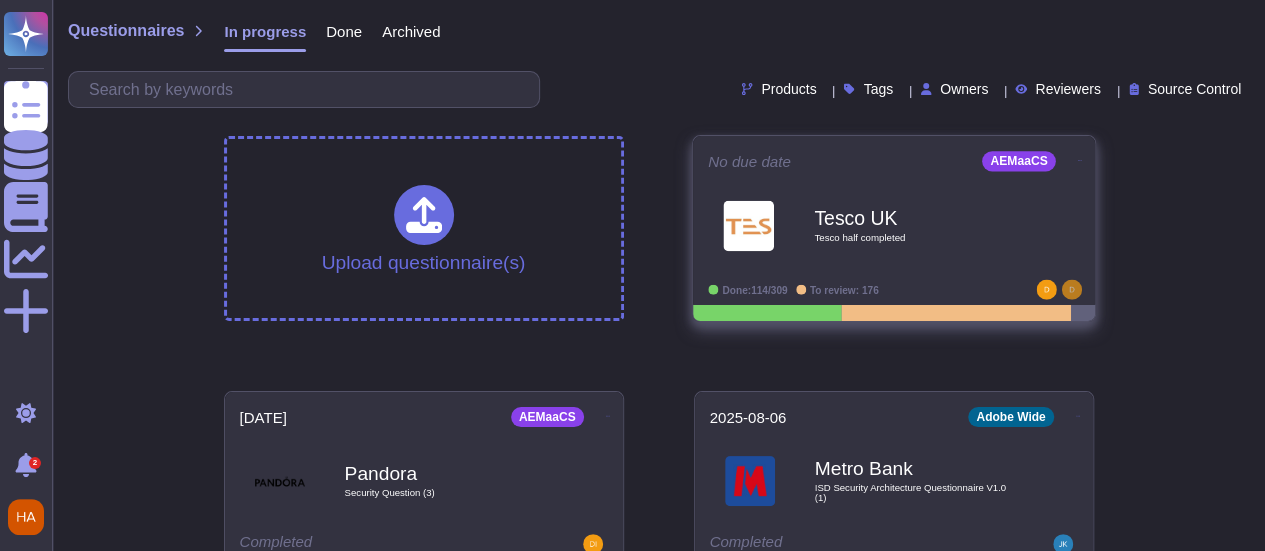 click on "Tesco UK" at bounding box center [915, 217] 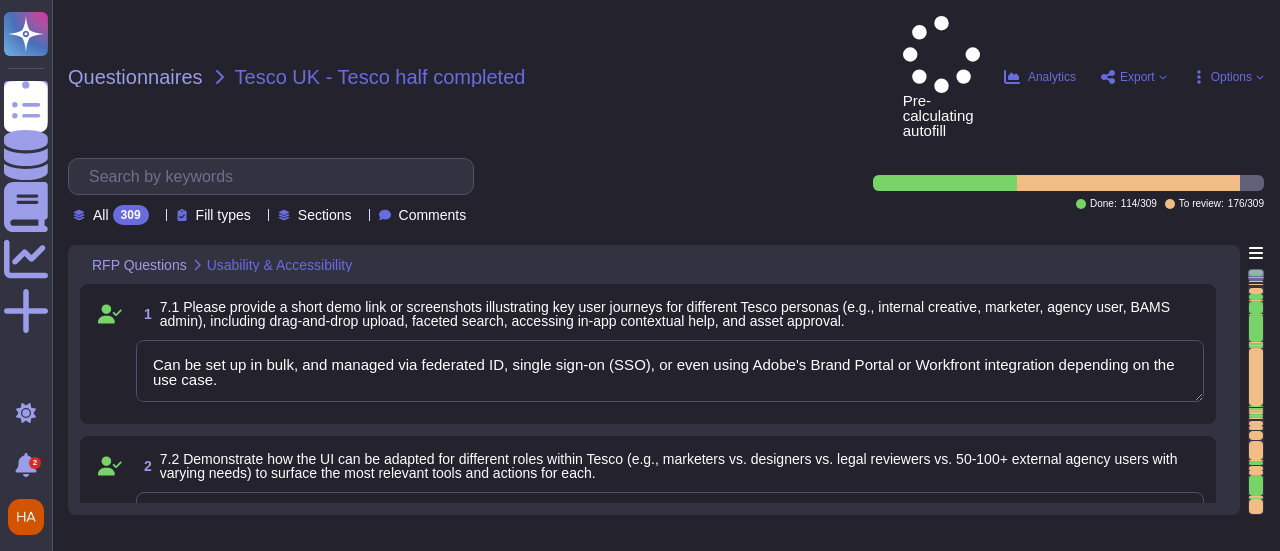 type on "Can be set up in bulk, and managed via federated ID, single sign-on (SSO), or even using Adobe's Brand Portal or Workfront integration depending on the use case." 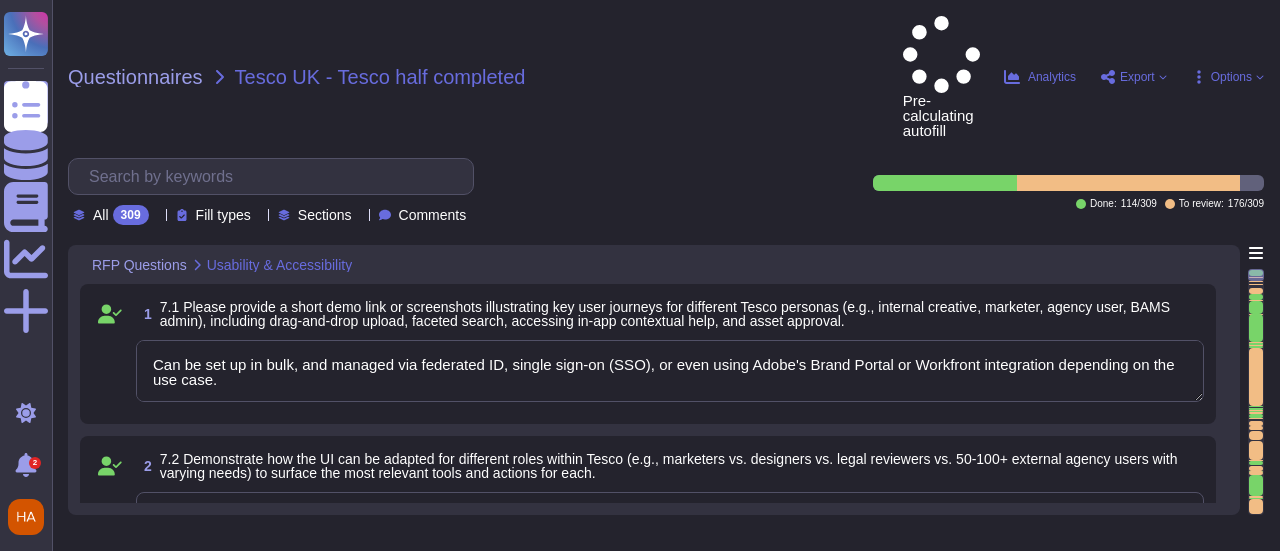 click on "Can be set up in bulk, and managed via federated ID, single sign-on (SSO), or even using Adobe's Brand Portal or Workfront integration depending on the use case." at bounding box center (670, 371) 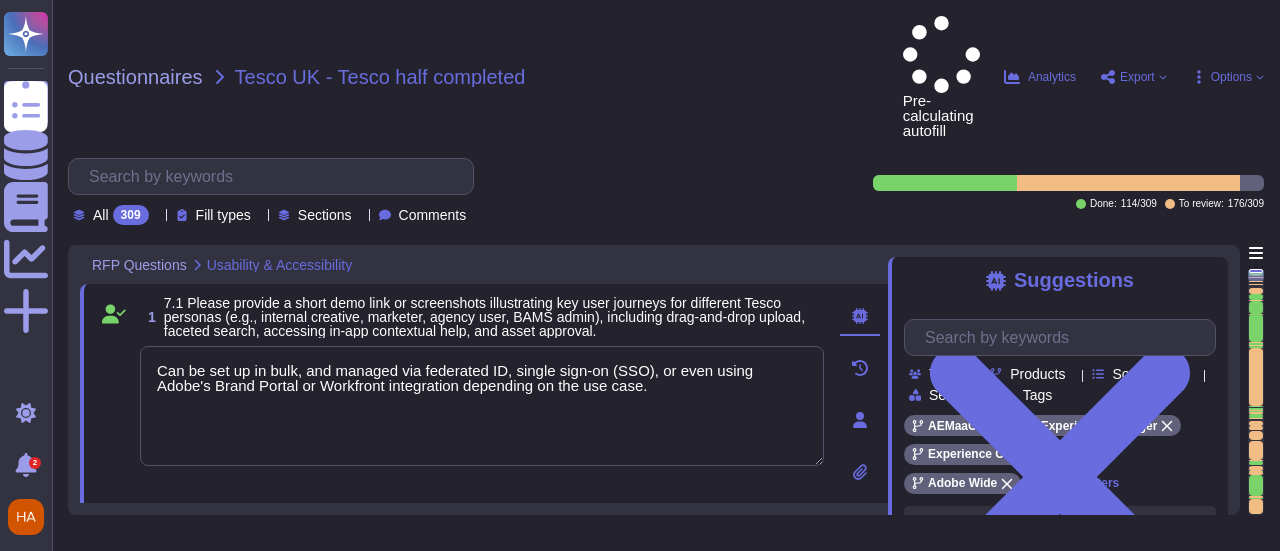 type on "AEM Assets as a Cloud Service is designed to meet WCAG 2.2 AA accessibility standards, ensuring an inclusive experience for all users. The user interface fully supports keyboard navigation, allowing users to access and operate all features without a mouse, and offers clear focus indicators for navigation. Screen-reader compatibility is ensured through semantic HTML and ARIA attributes, which enable assistive technologies to accurately convey UI content and interactions.
More details: https://experienceleague.adobe.com/en/docs/experience-manager-cloud-service/content/assets/accessibility" 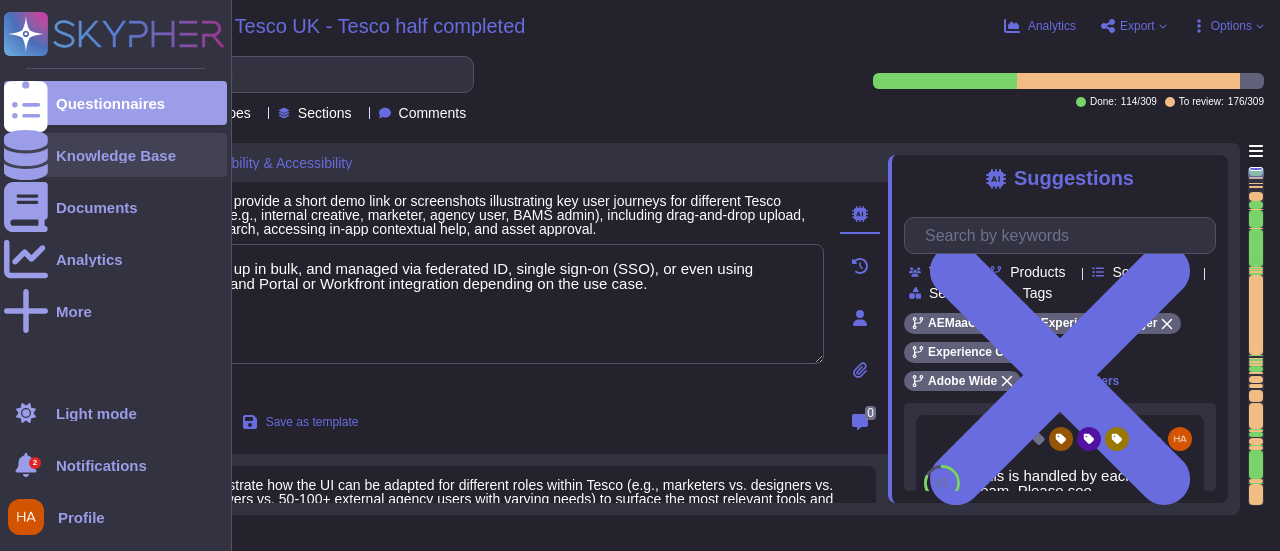click 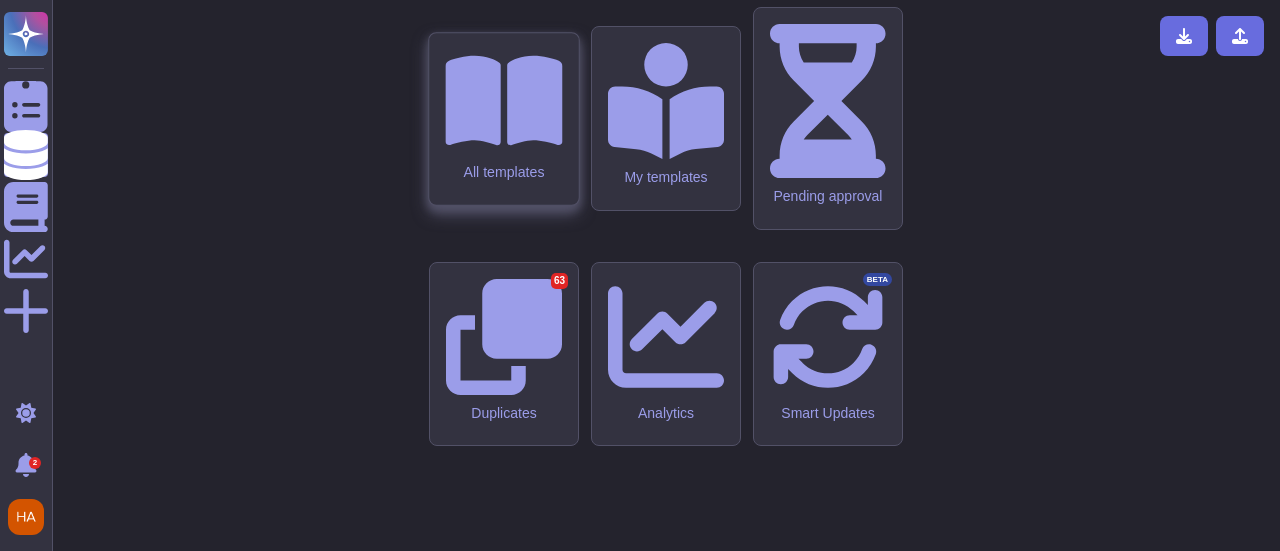 click on "All templates" at bounding box center (503, 119) 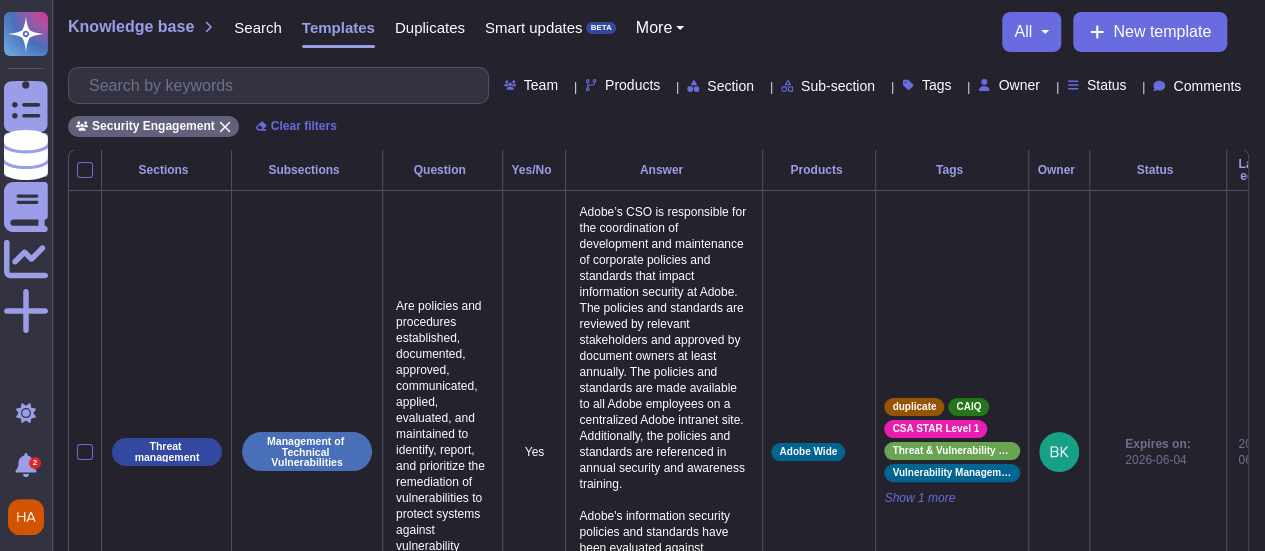 click on "Security Engagement Clear filters" at bounding box center [658, 120] 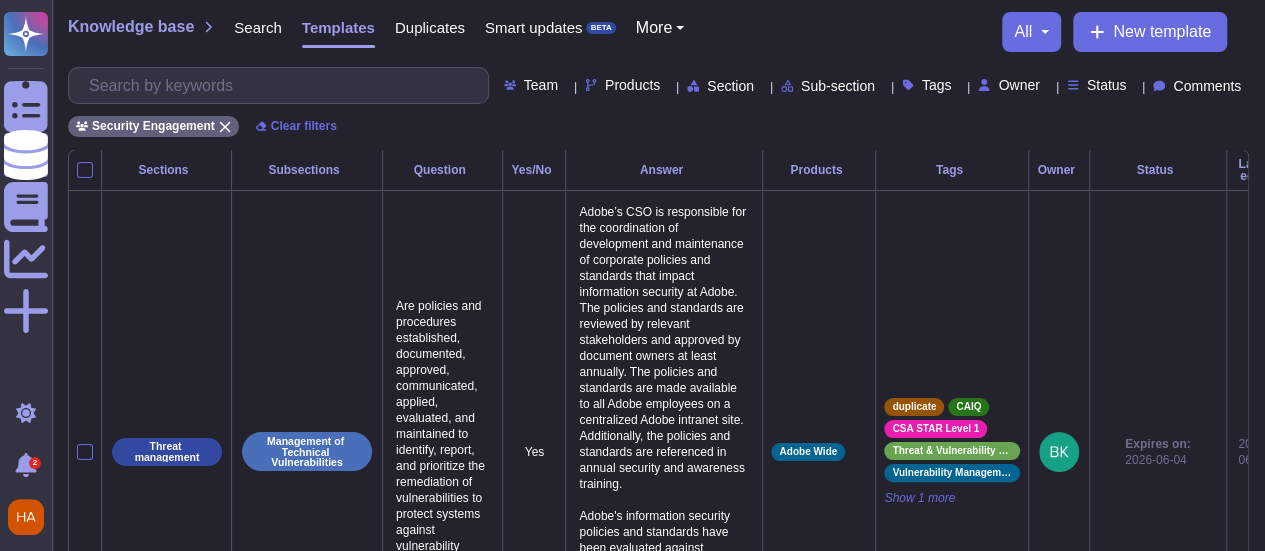 click on "Comments" at bounding box center (1207, 86) 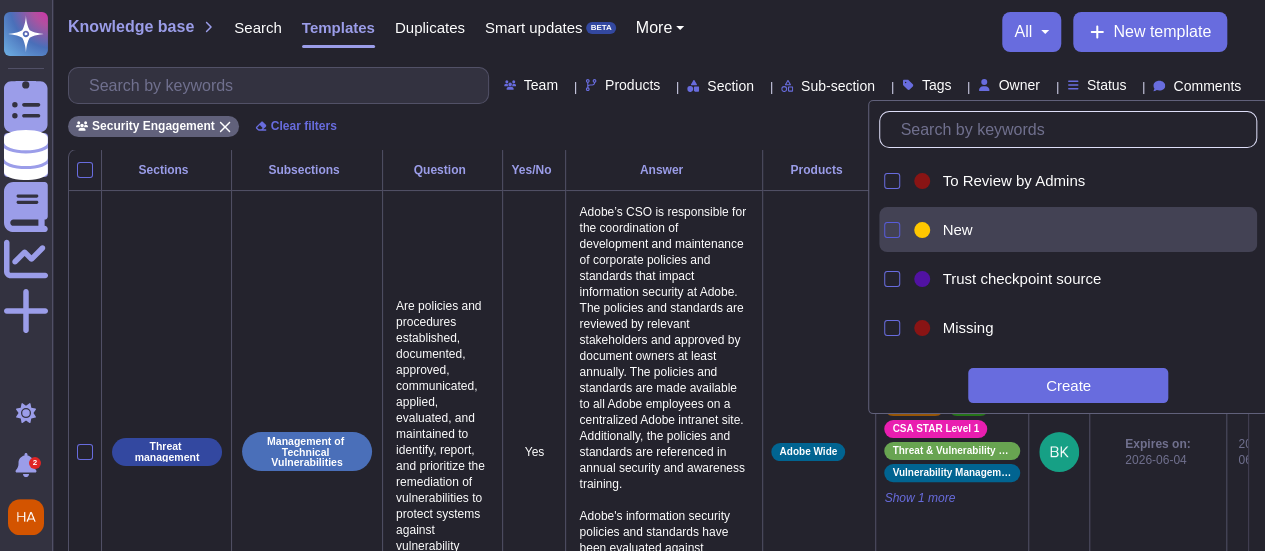 click at bounding box center [892, 230] 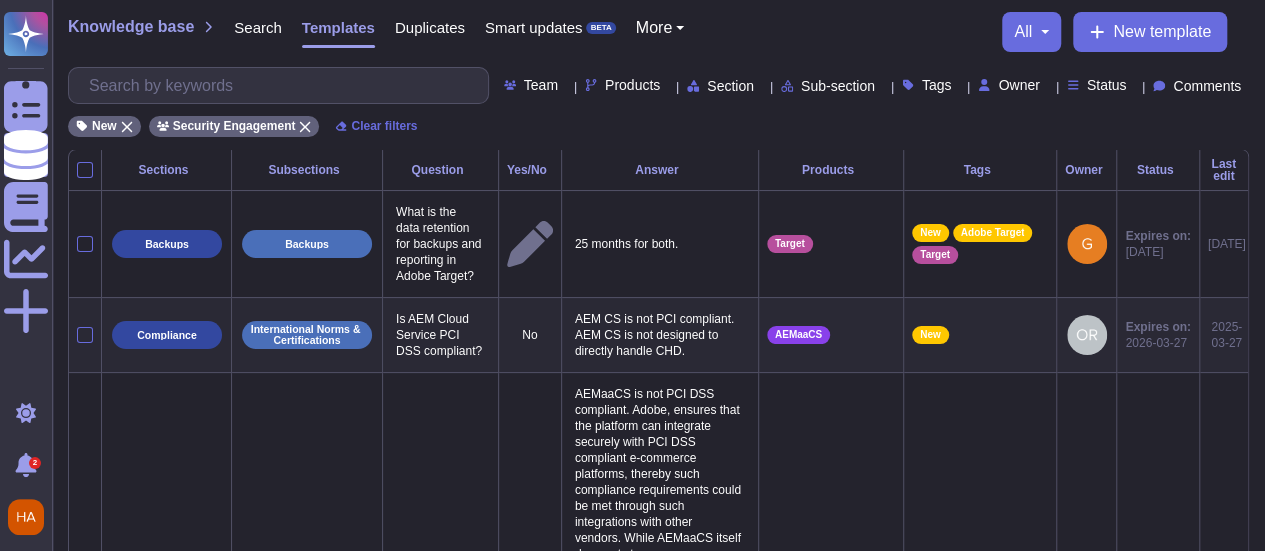 click on "Knowledge base Search Templates Duplicates Smart updates BETA More all New template Team Products Section Sub-section Tags Owner Status Comments New Security Engagement Clear filters" at bounding box center (658, 74) 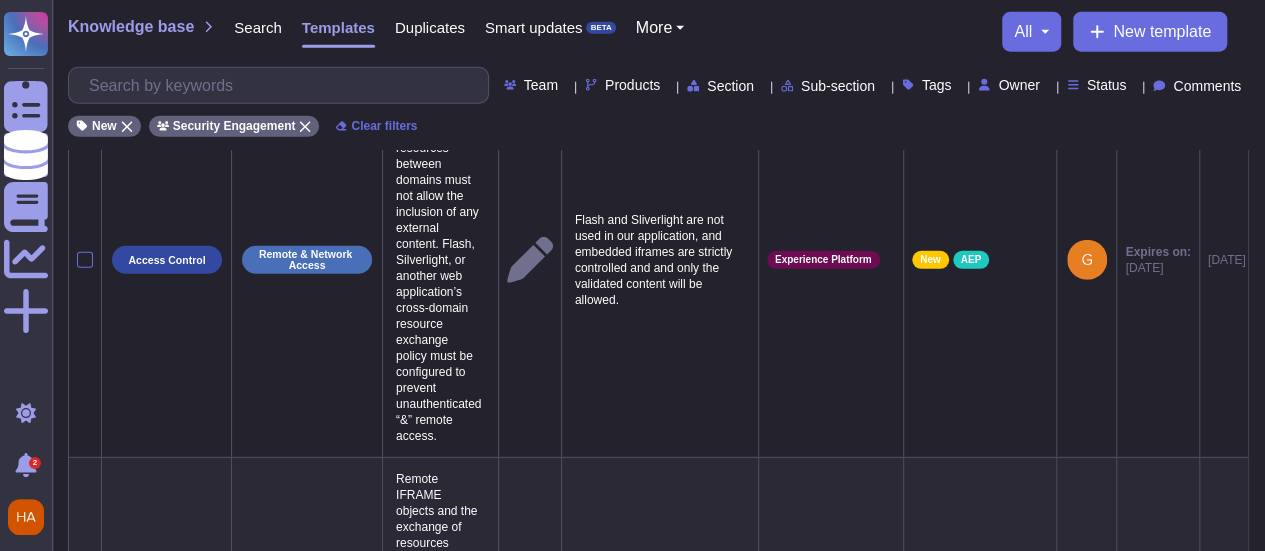scroll, scrollTop: 2943, scrollLeft: 0, axis: vertical 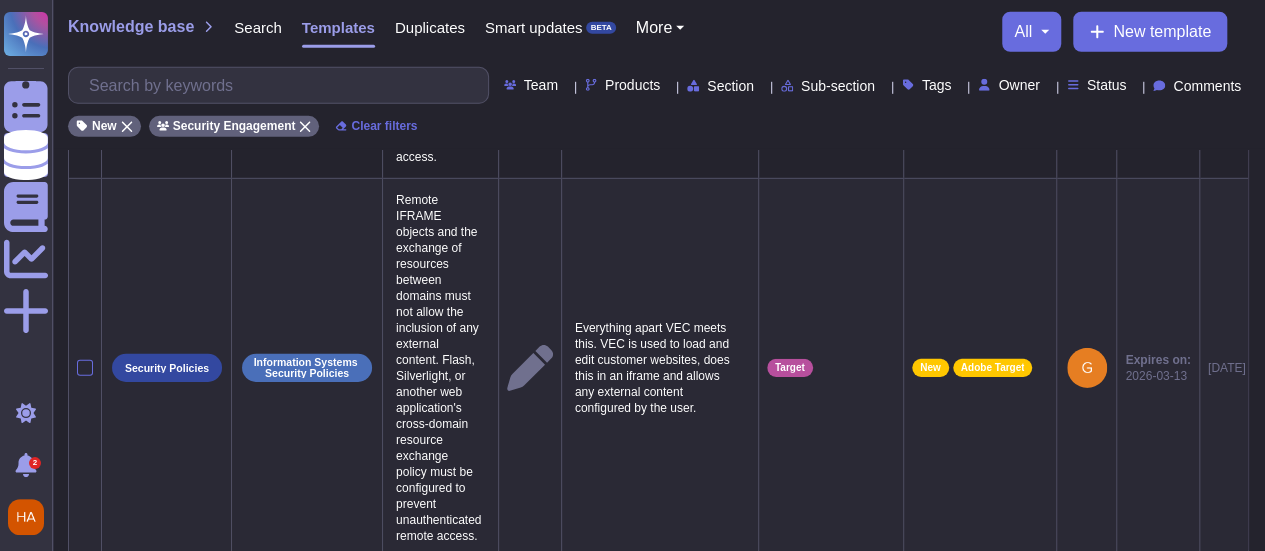 click on "4" at bounding box center [665, 589] 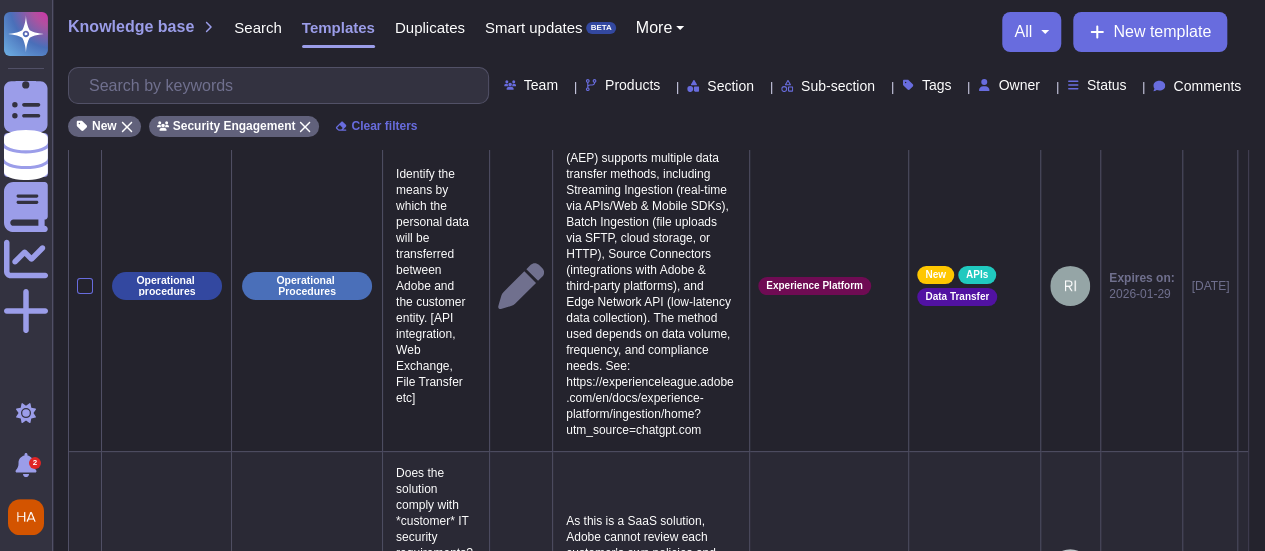 scroll, scrollTop: 0, scrollLeft: 0, axis: both 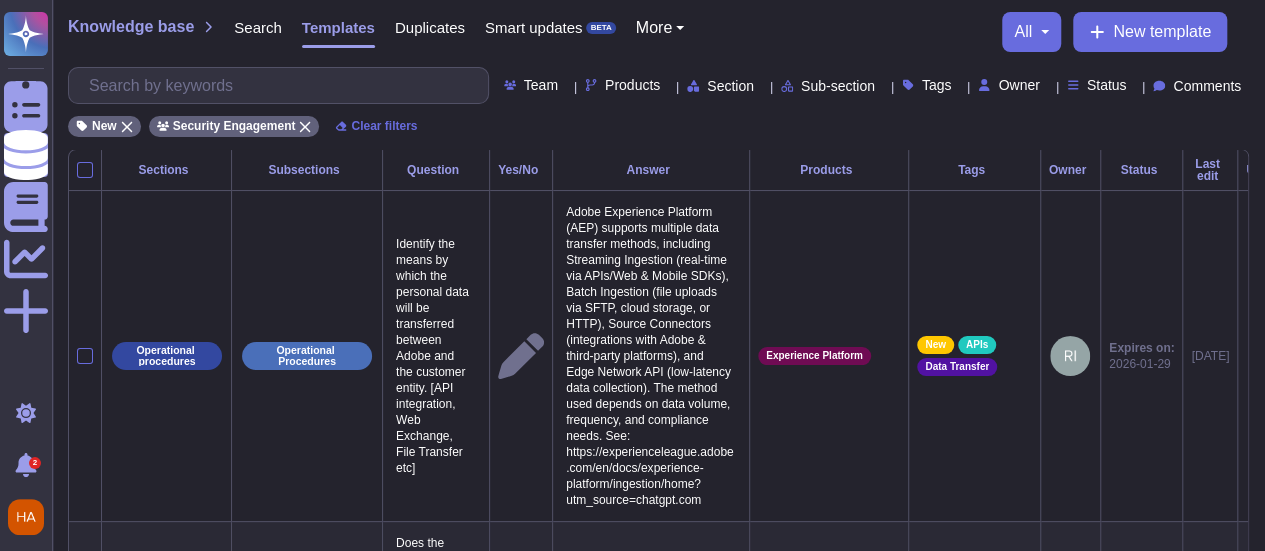 click on "New Security Engagement Clear filters" at bounding box center (658, 120) 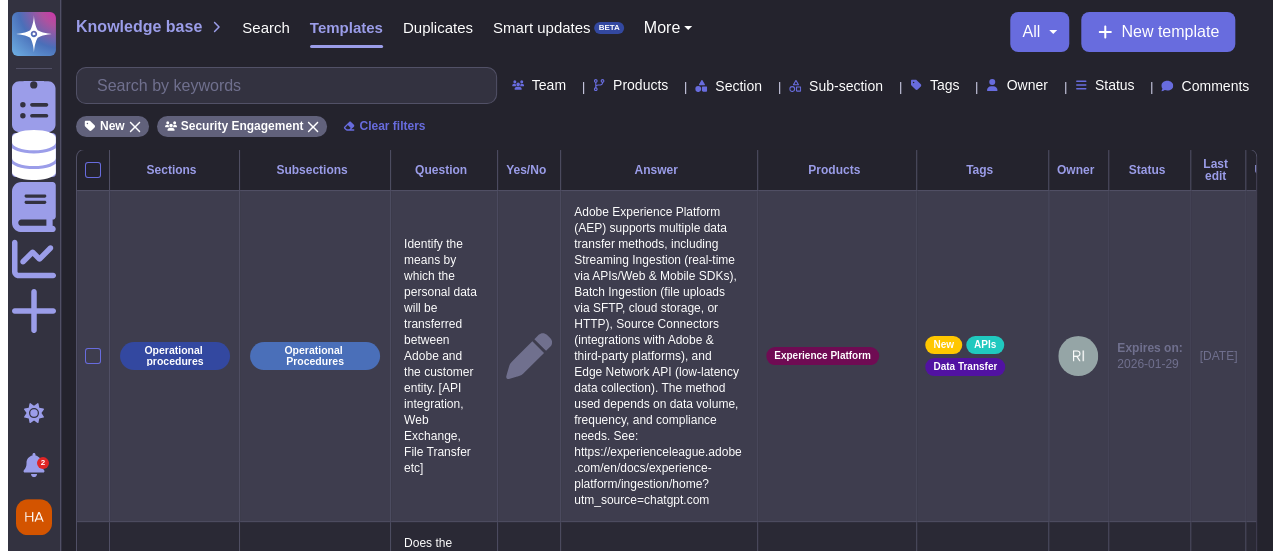 scroll, scrollTop: 0, scrollLeft: 82, axis: horizontal 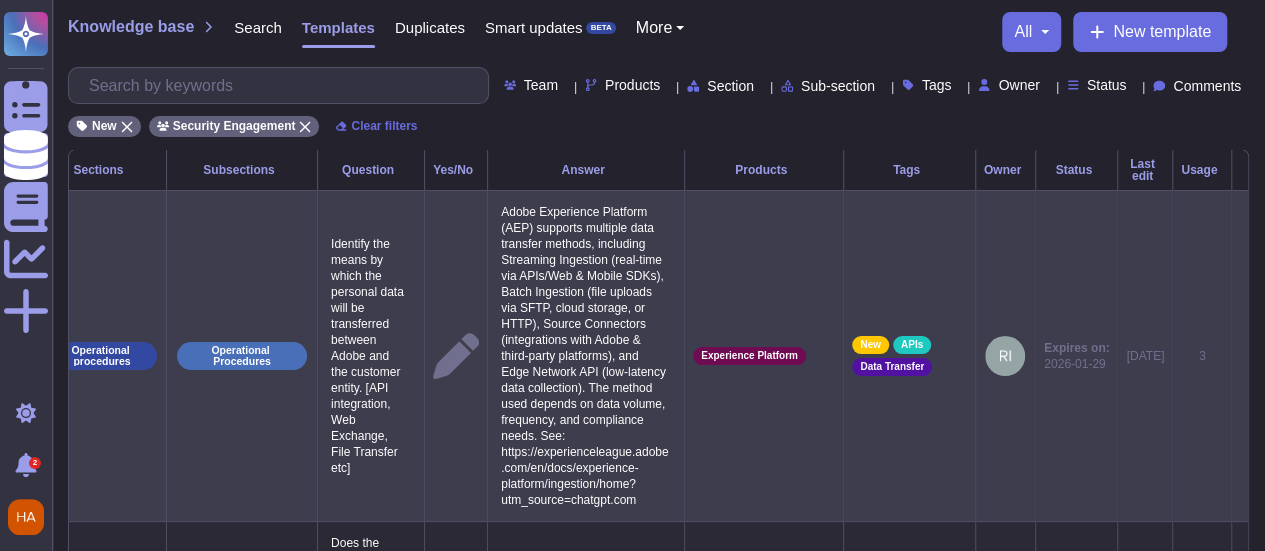 click 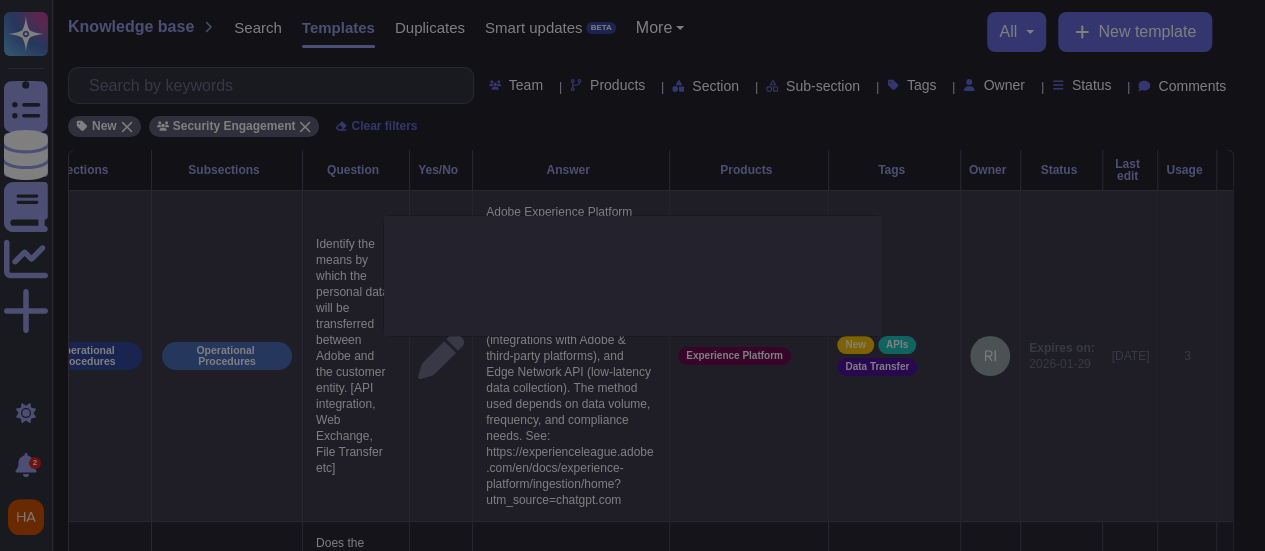 type on "Identify the means by which the personal data will be transferred between Adobe and the customer entity. [API integration, Web Exchange, File Transfer etc]" 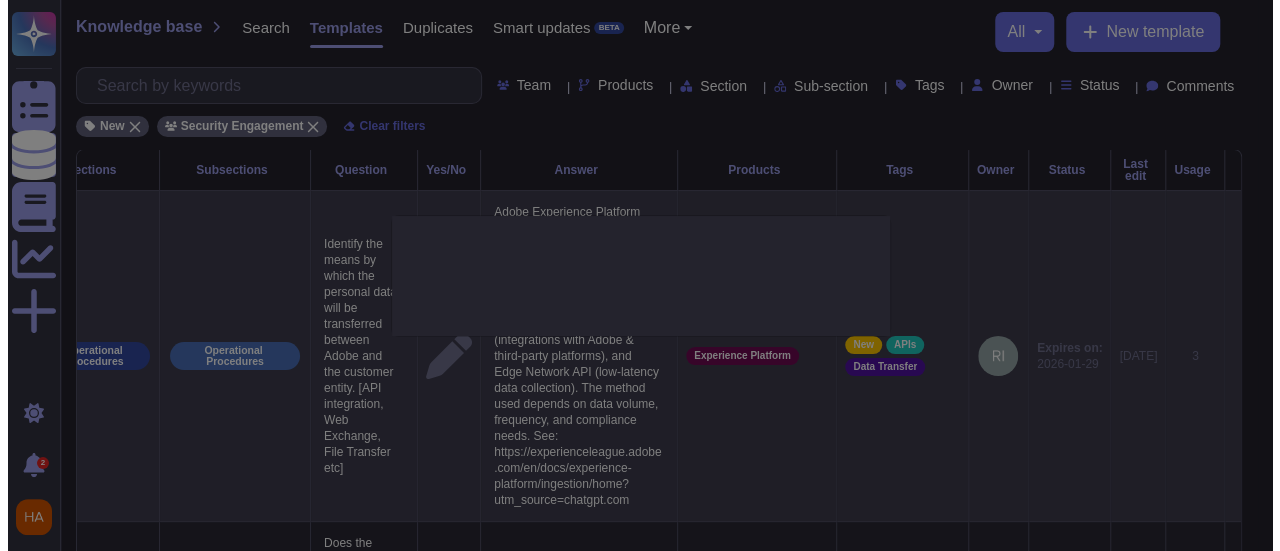scroll, scrollTop: 0, scrollLeft: 81, axis: horizontal 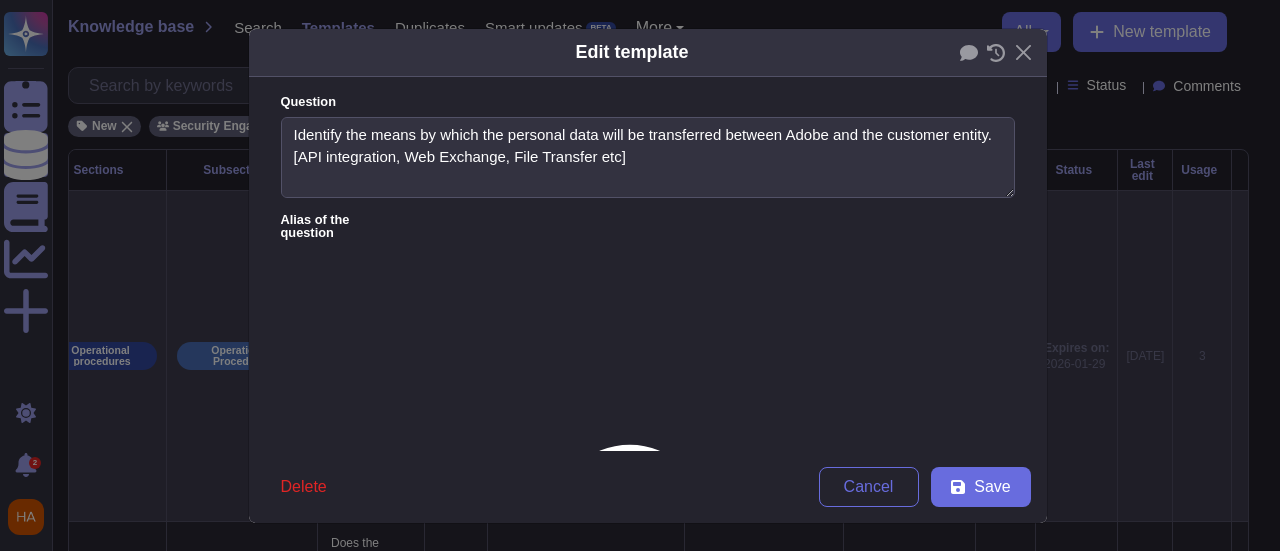 type on "Identify the means by which the personal data will be transferred between Adobe and the customer entity. [API integration, Web Exchange, File Transfer etc]" 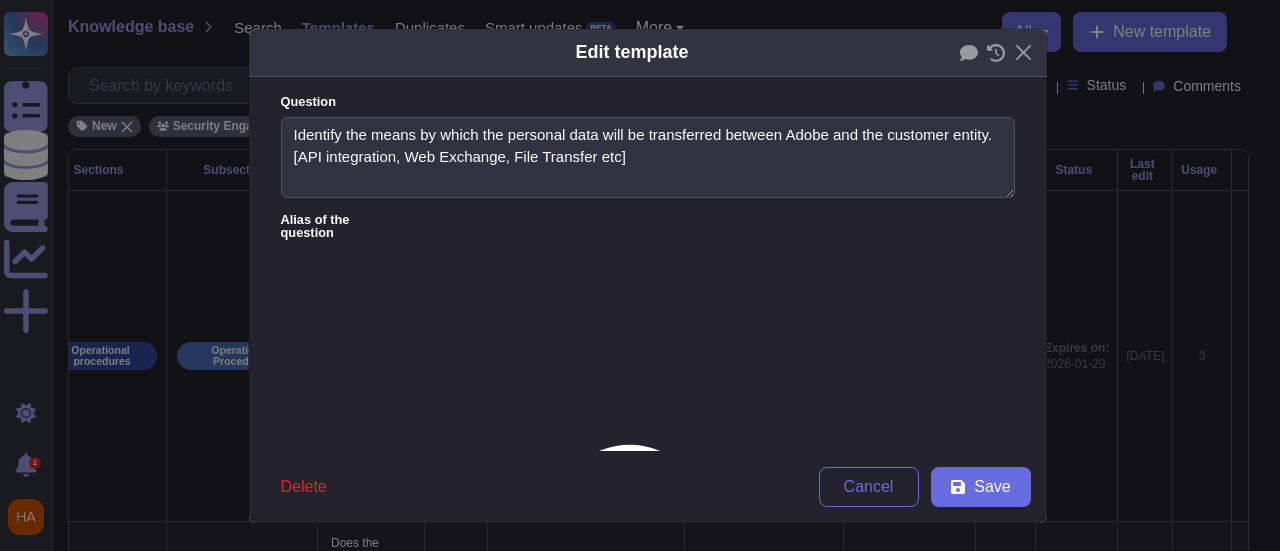 scroll, scrollTop: 0, scrollLeft: 0, axis: both 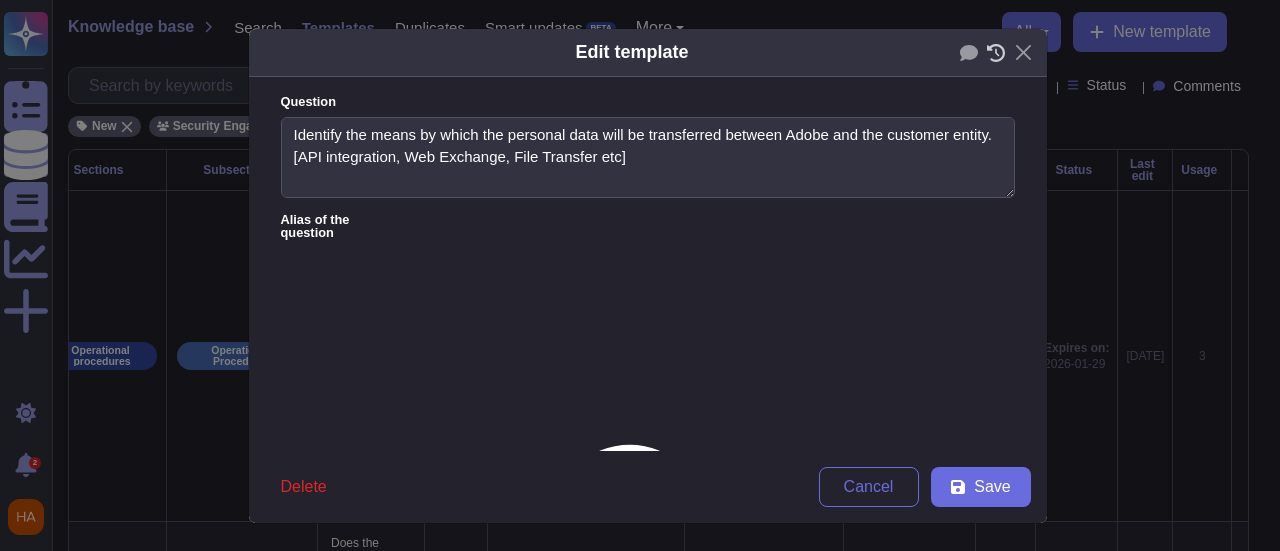 click 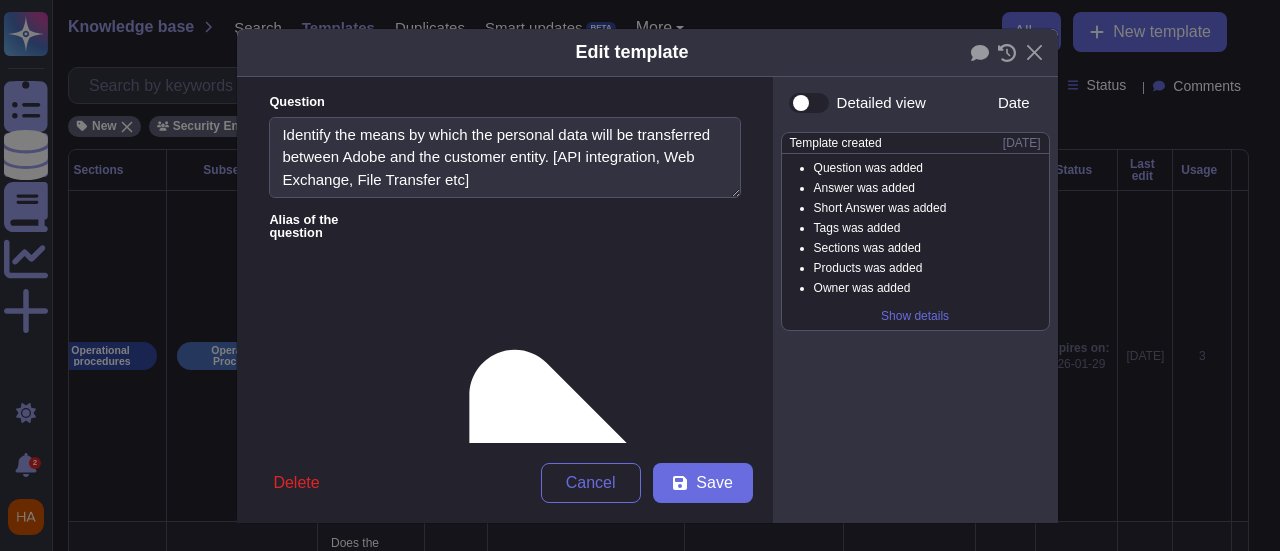 click on "Show details" at bounding box center (915, 316) 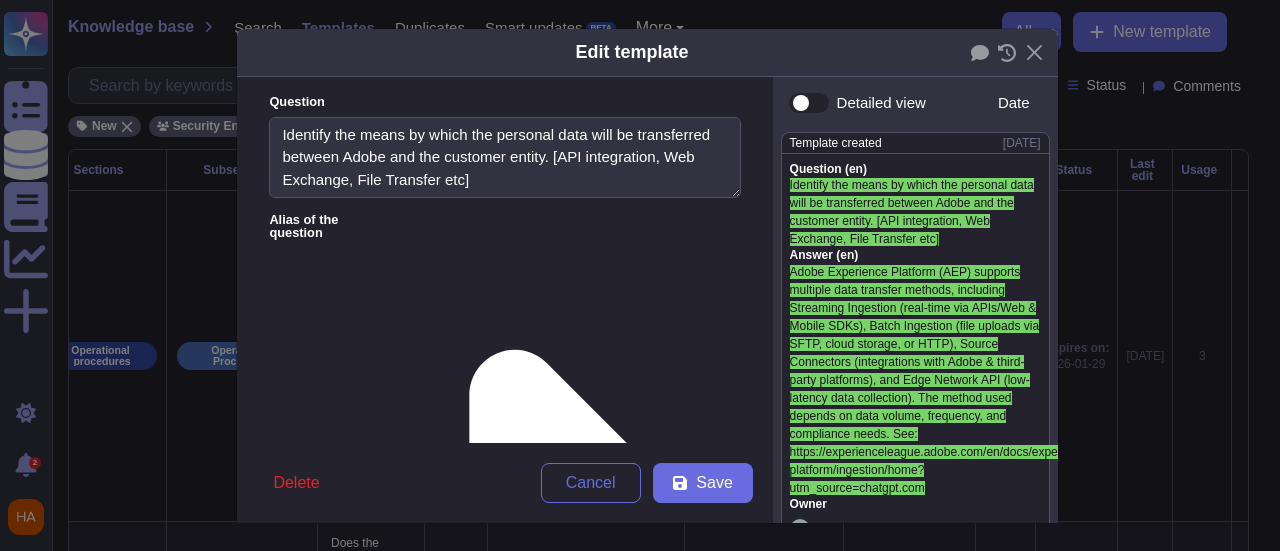 scroll, scrollTop: 0, scrollLeft: 0, axis: both 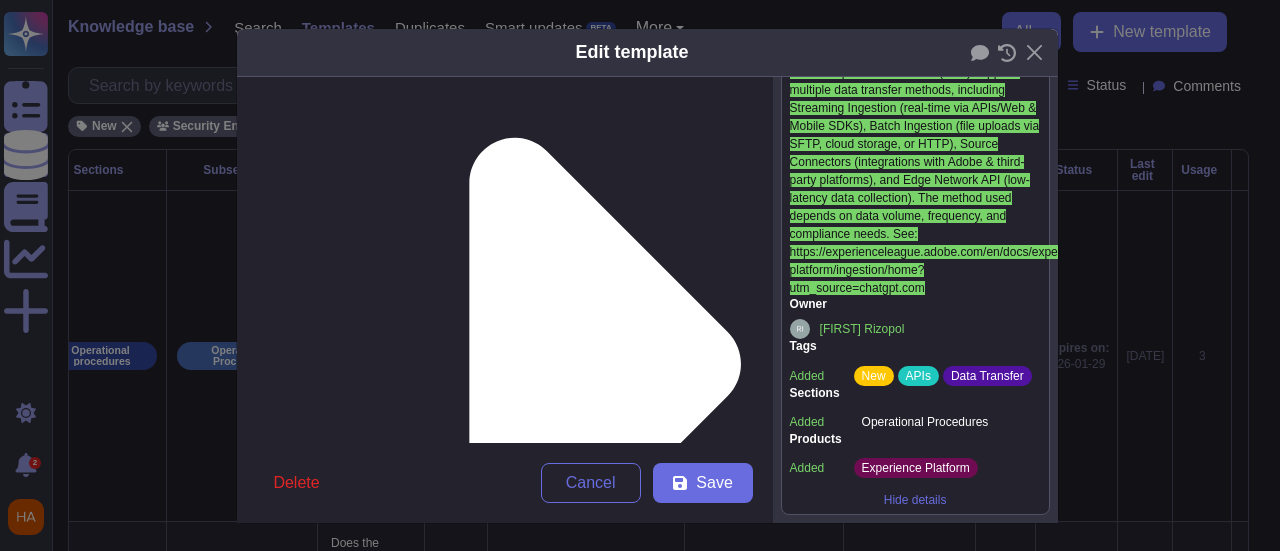 drag, startPoint x: 406, startPoint y: 274, endPoint x: 354, endPoint y: 233, distance: 66.21933 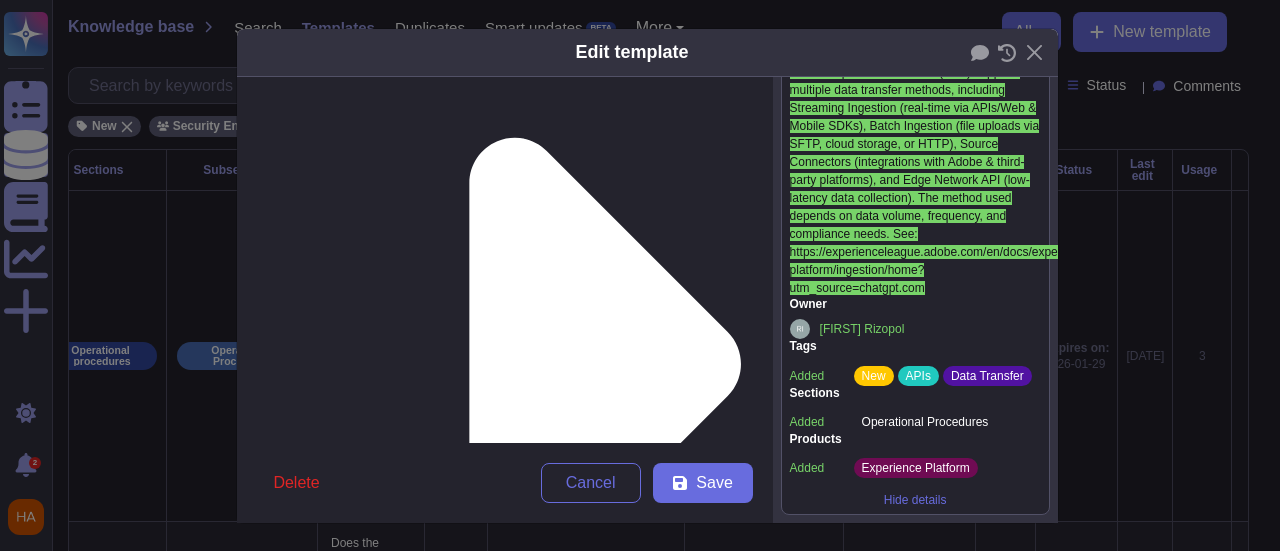 click at bounding box center (472, 1757) 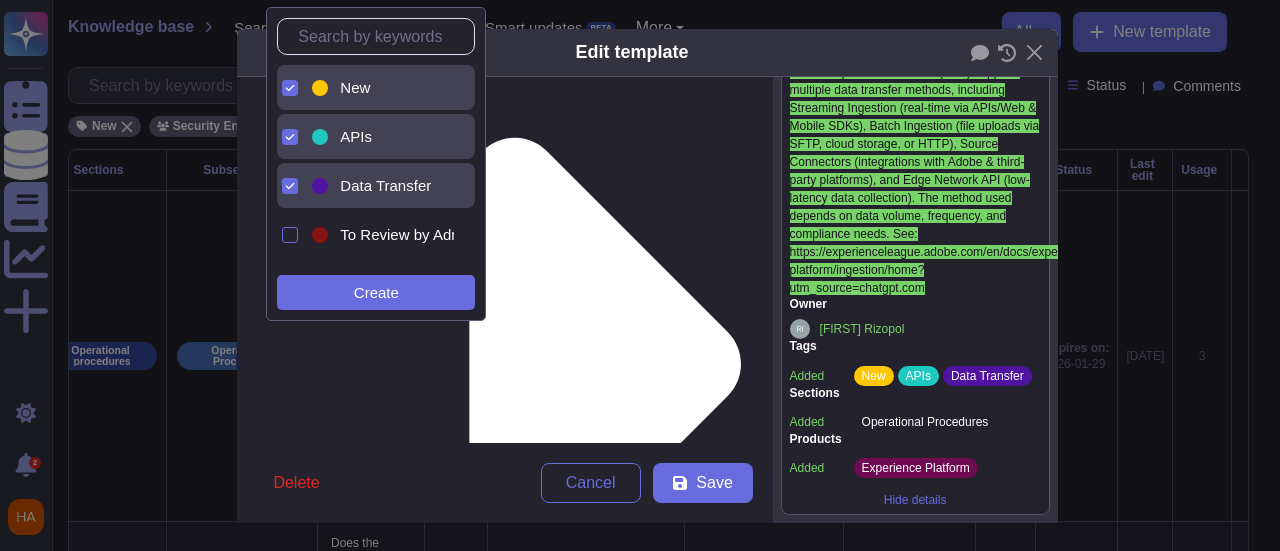 click 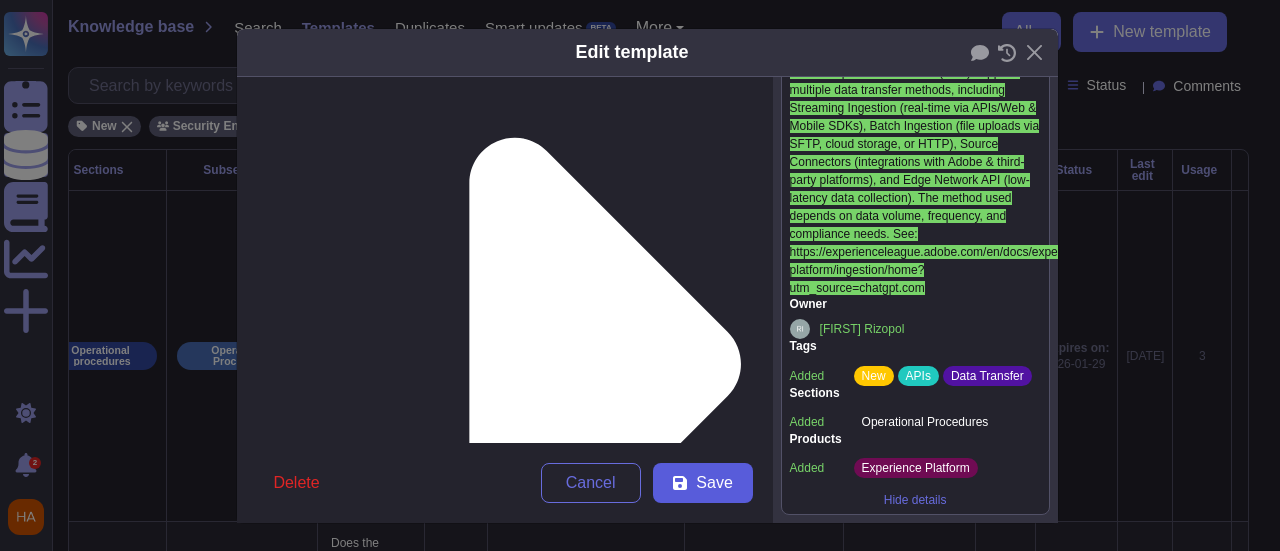 click on "Save" at bounding box center (714, 483) 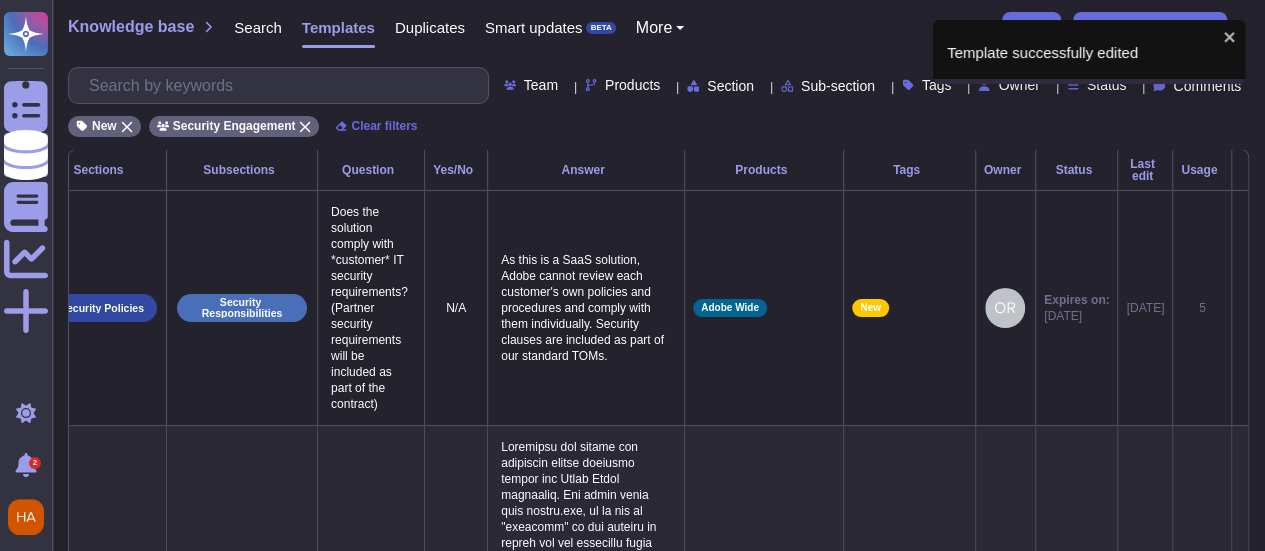 scroll, scrollTop: 0, scrollLeft: 66, axis: horizontal 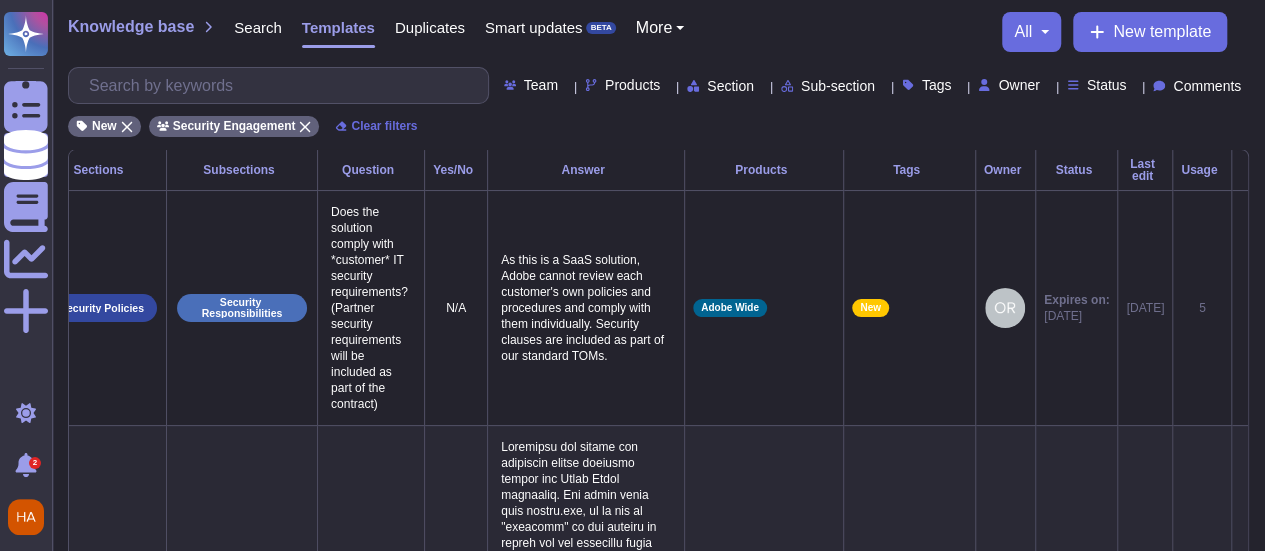 click on "Status" at bounding box center (1076, 170) 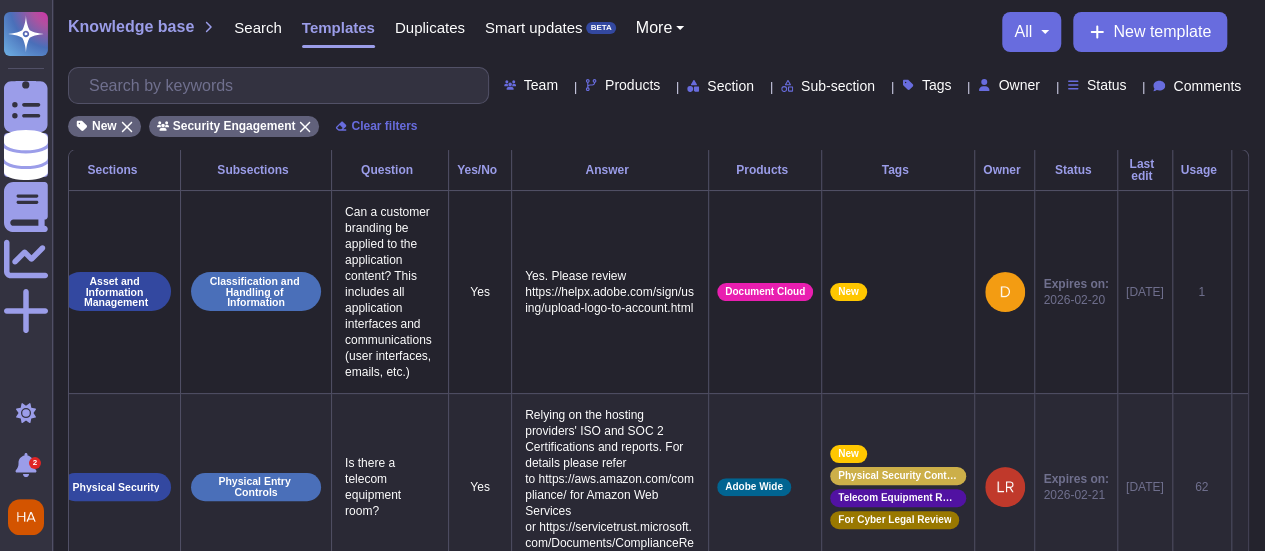 scroll, scrollTop: 0, scrollLeft: 69, axis: horizontal 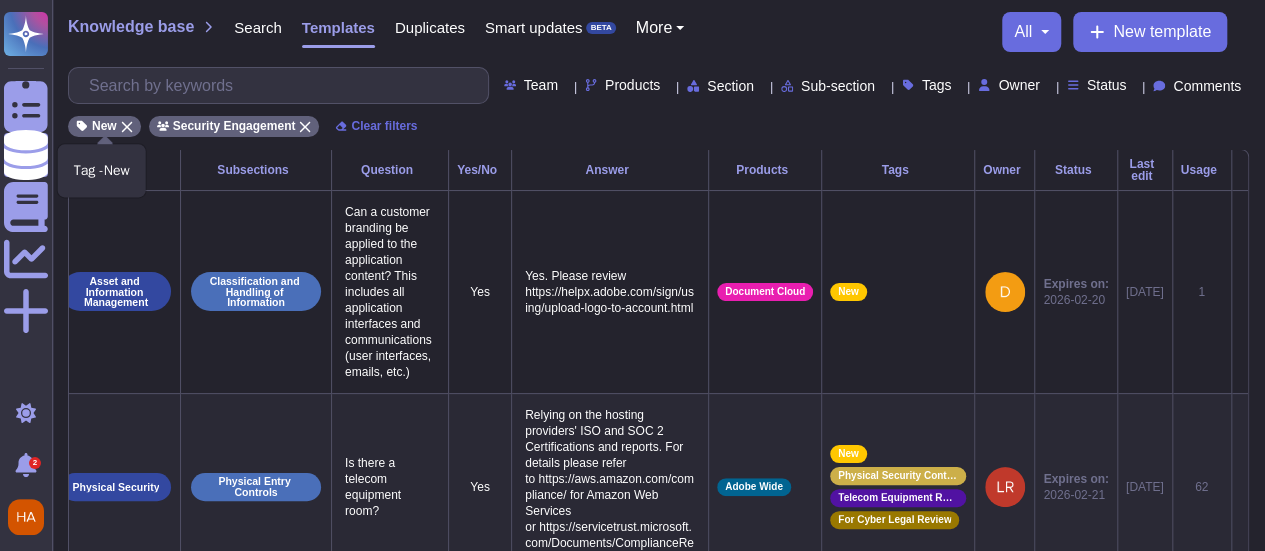 click on "New" at bounding box center (104, 126) 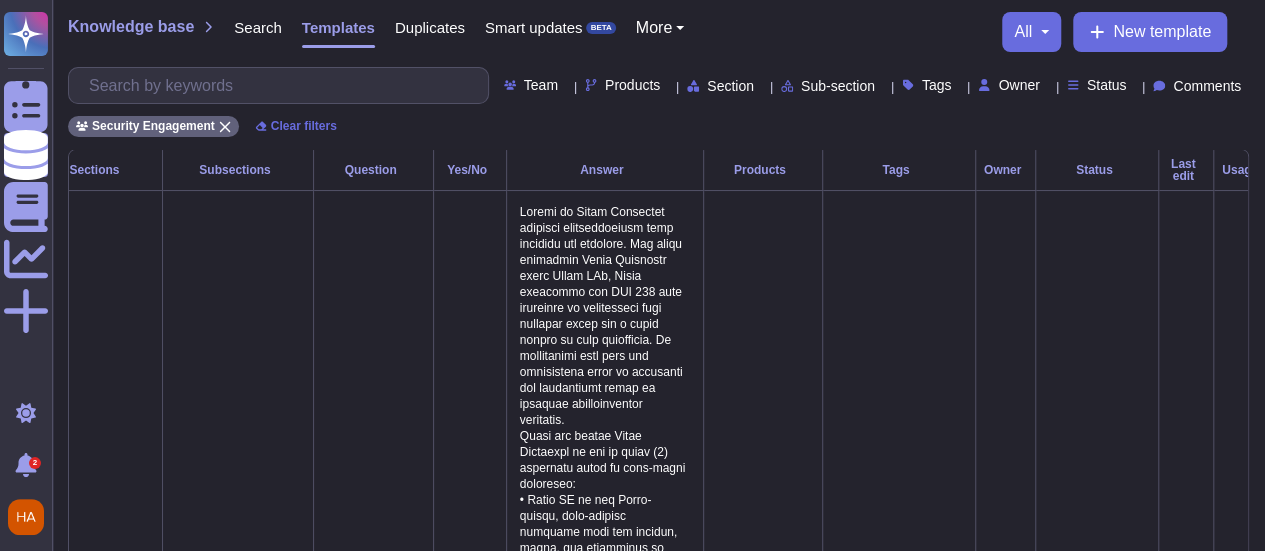 click on "Status" at bounding box center [1101, 85] 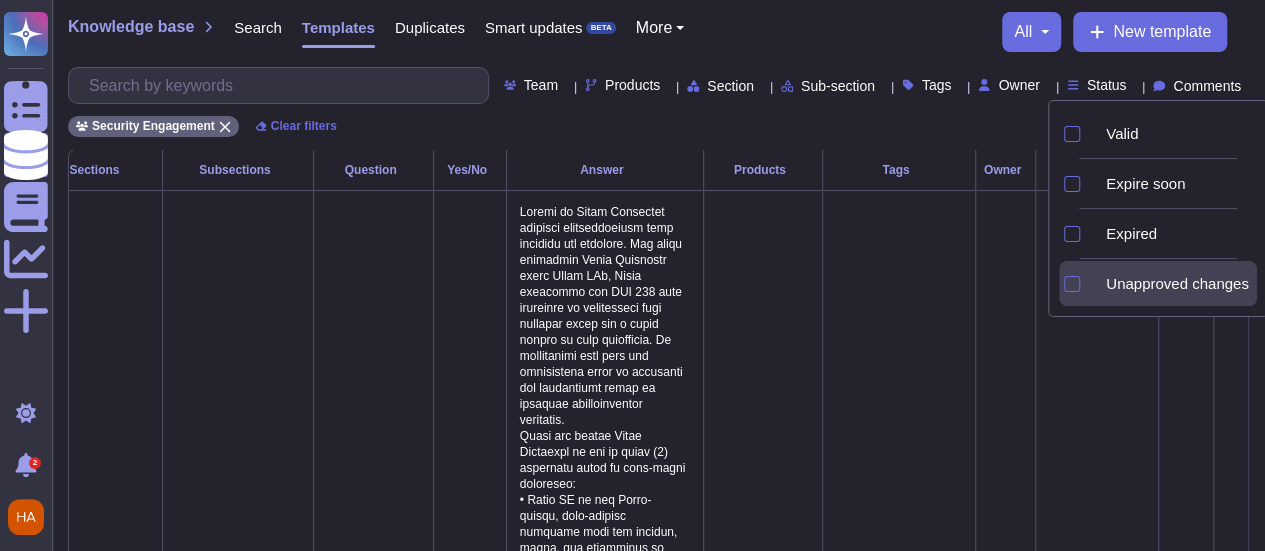 click at bounding box center [1069, 283] 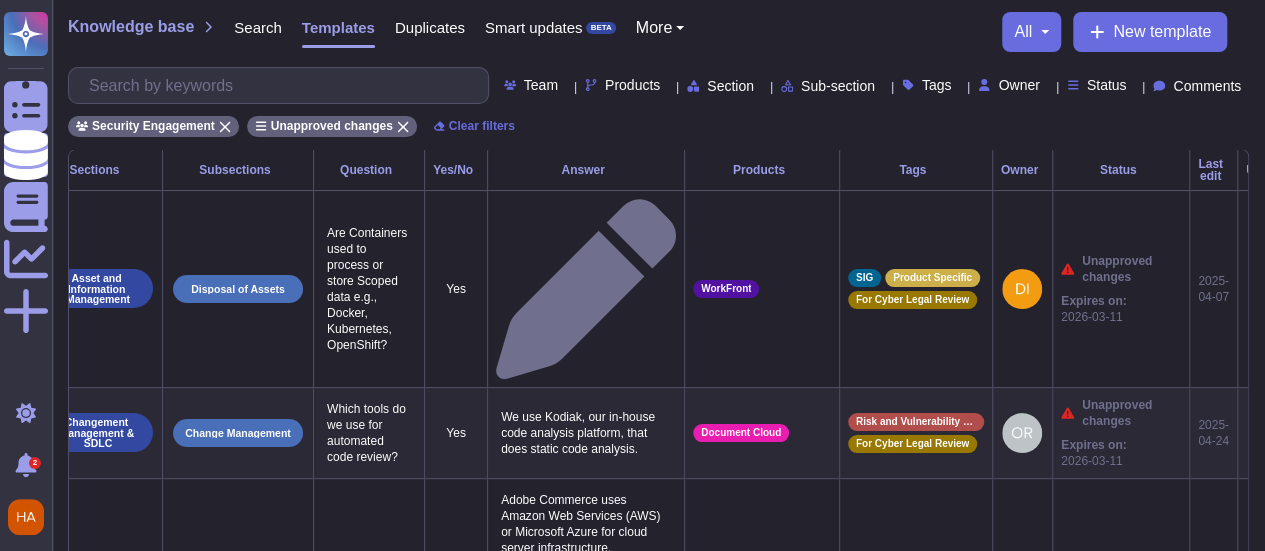 click on "Knowledge base Search Templates Duplicates Smart updates BETA More all New template" at bounding box center (658, 32) 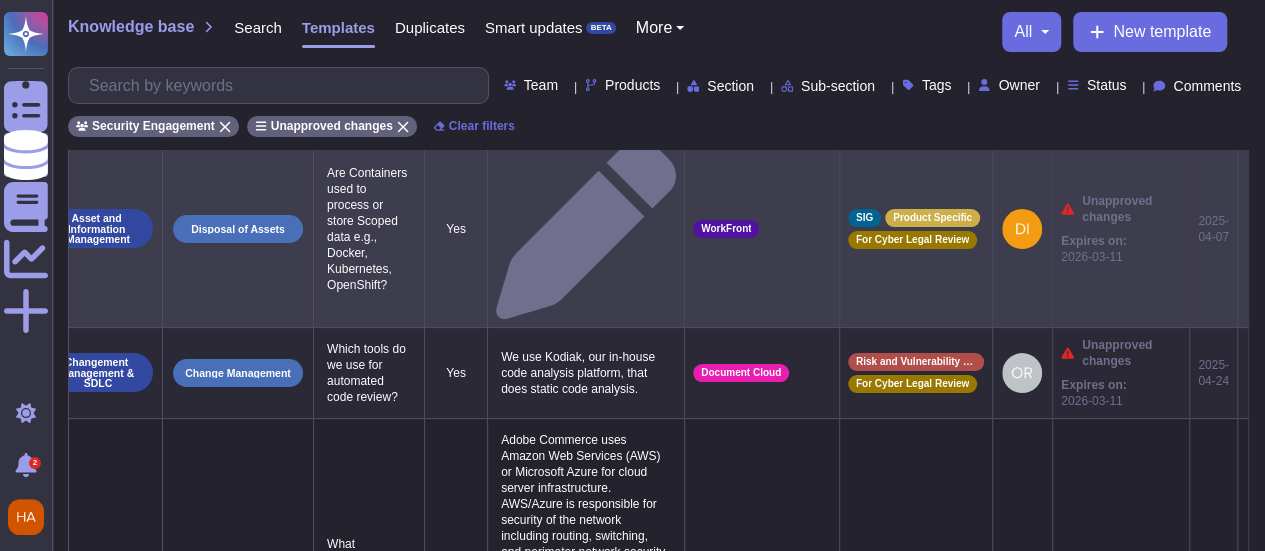 scroll, scrollTop: 0, scrollLeft: 0, axis: both 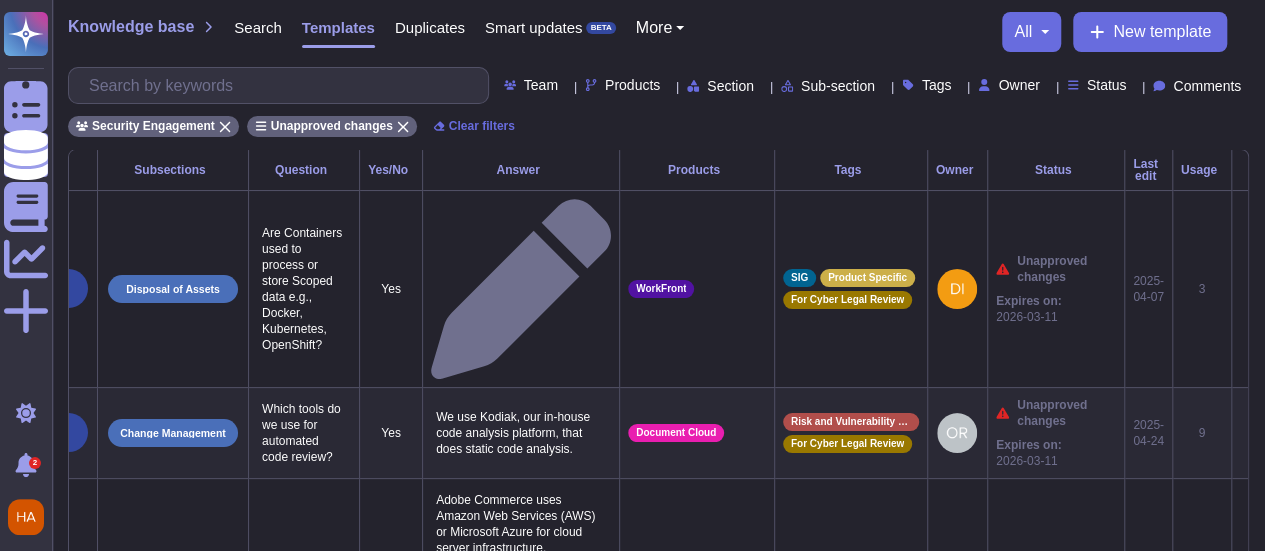 click on "Security Engagement Unapproved changes Clear filters" at bounding box center [658, 120] 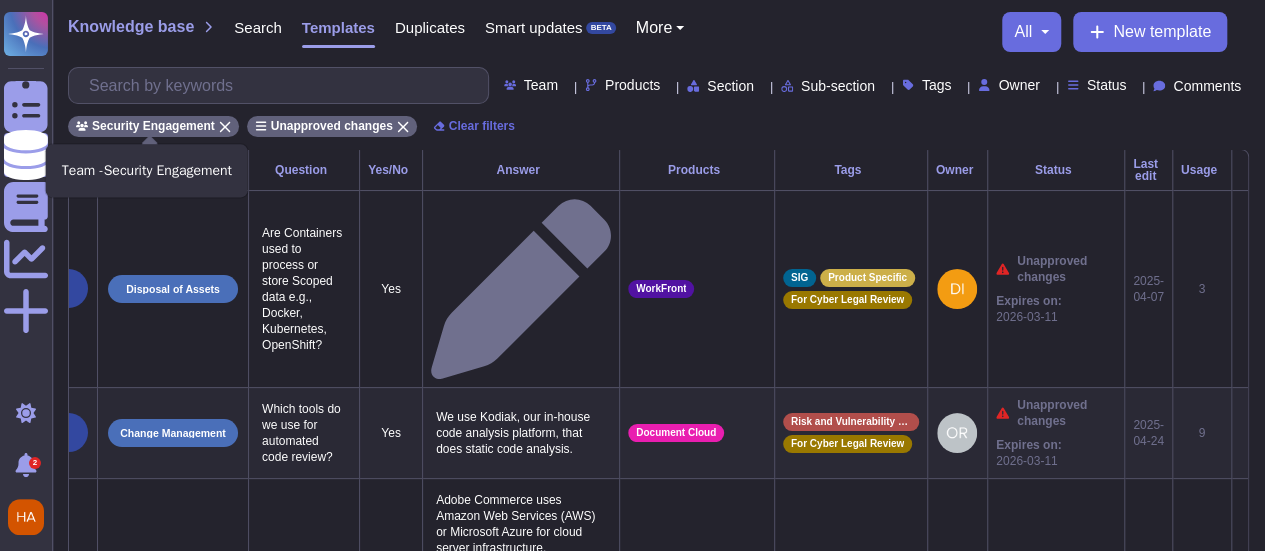 click 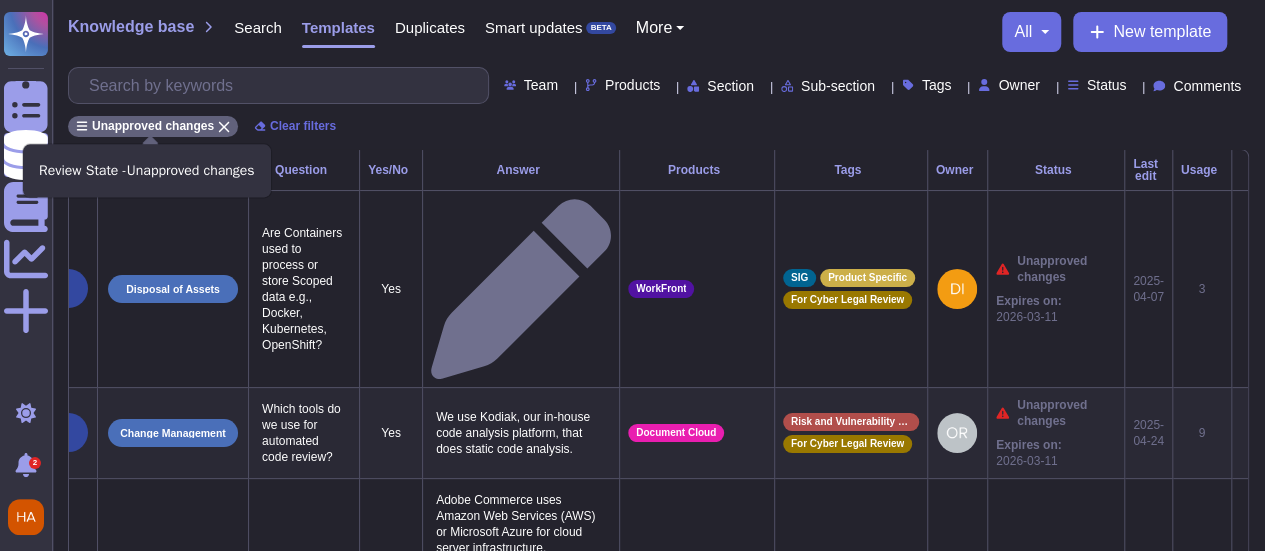 click on "Unapproved changes" at bounding box center [153, 126] 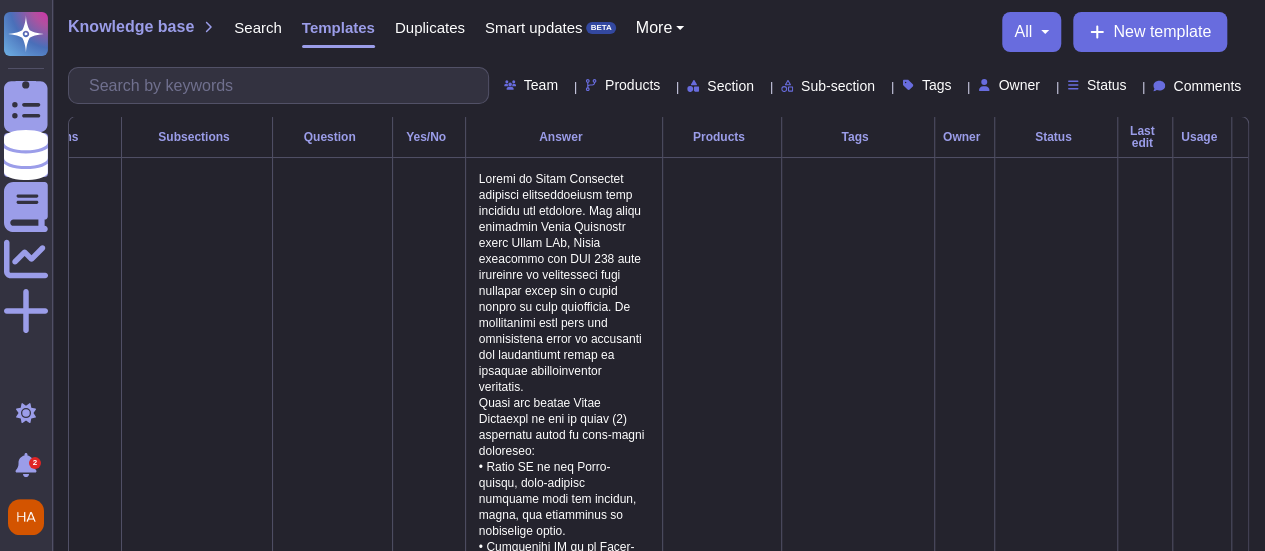 scroll, scrollTop: 0, scrollLeft: 118, axis: horizontal 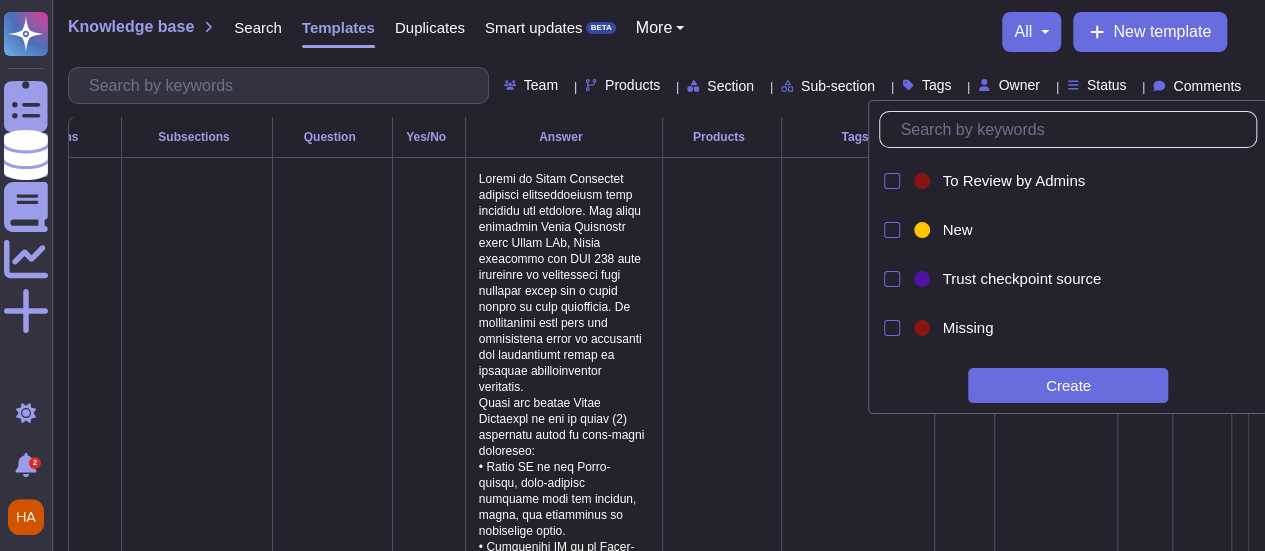 click on "Tags" at bounding box center (931, 85) 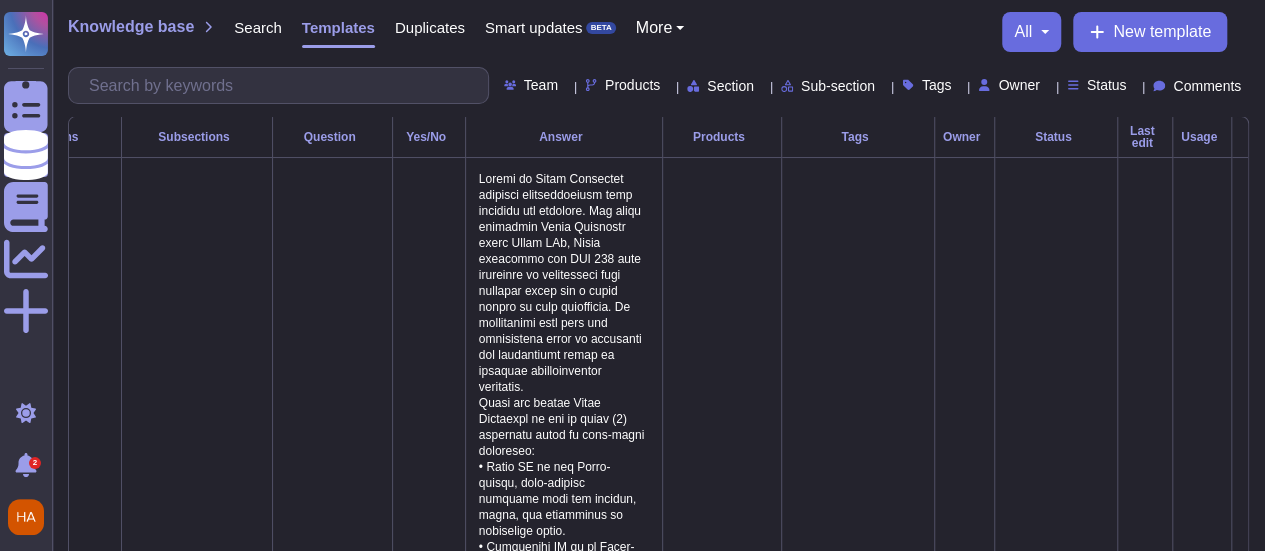 click 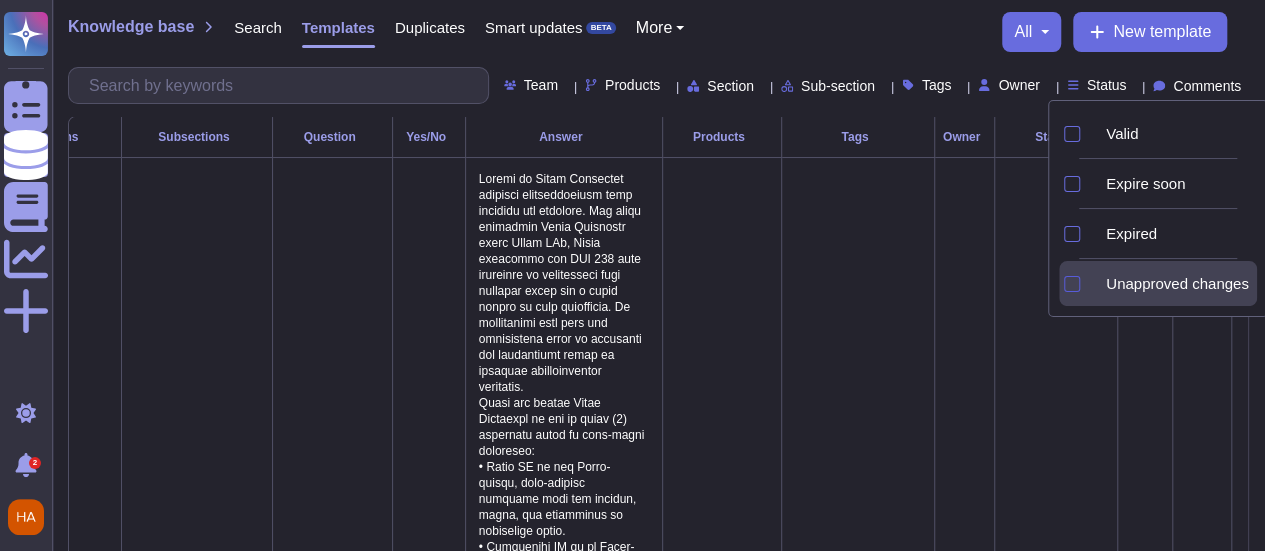 click at bounding box center (1072, 284) 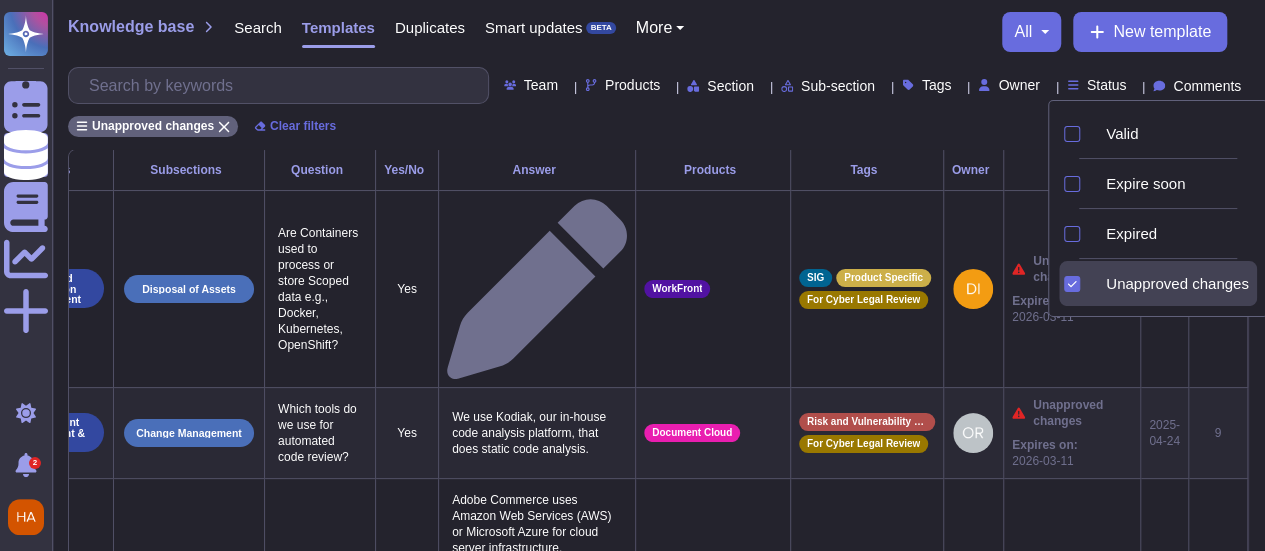 click 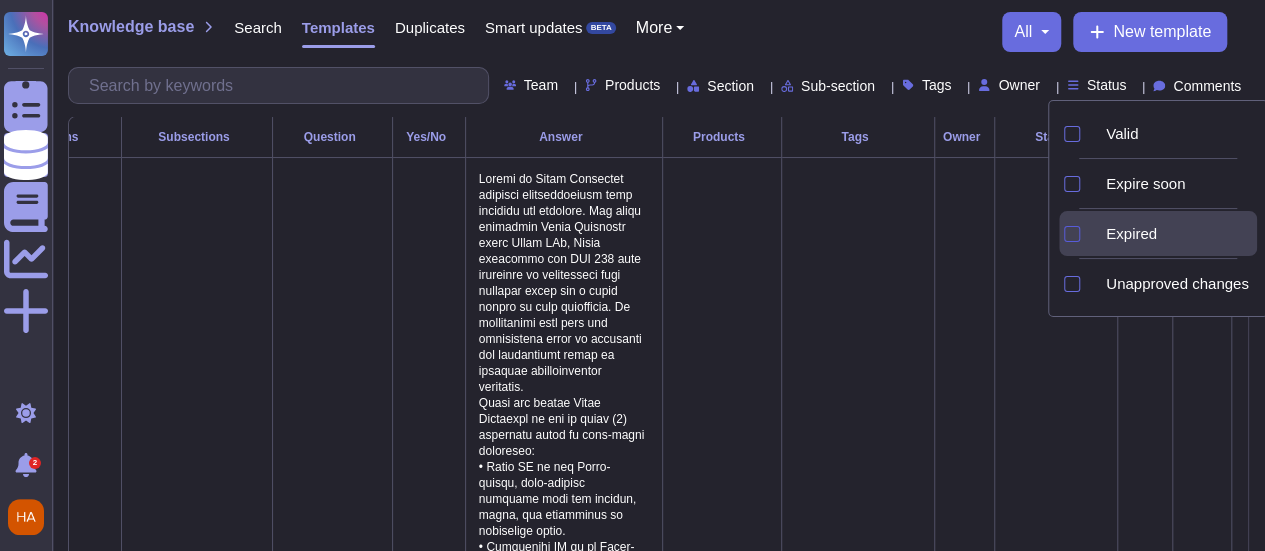 click at bounding box center (1072, 234) 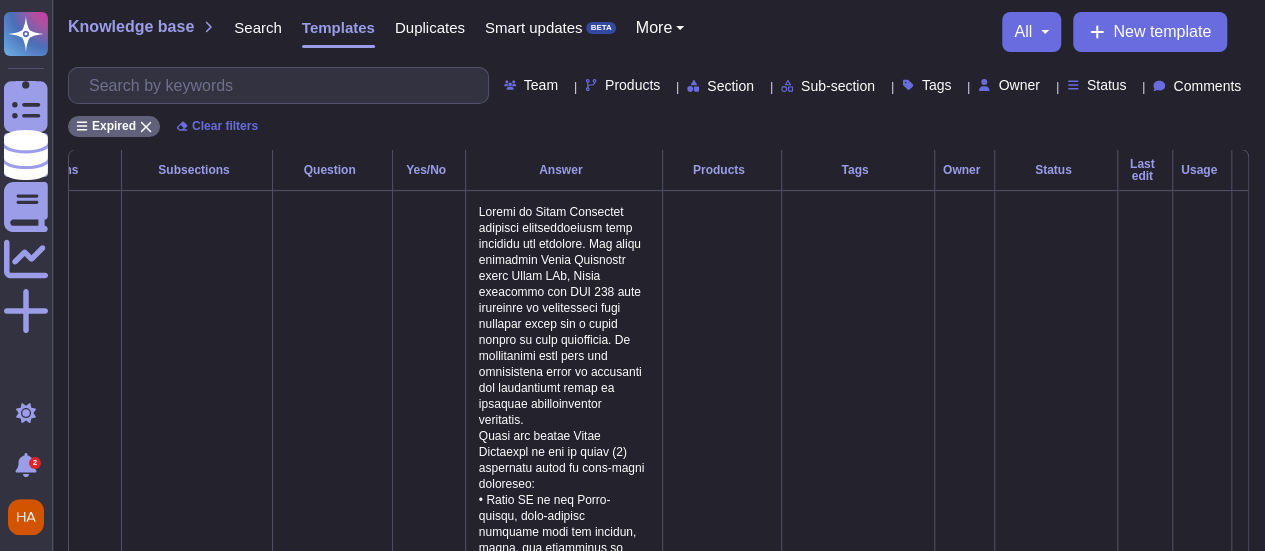 drag, startPoint x: 893, startPoint y: -5, endPoint x: 866, endPoint y: -26, distance: 34.20526 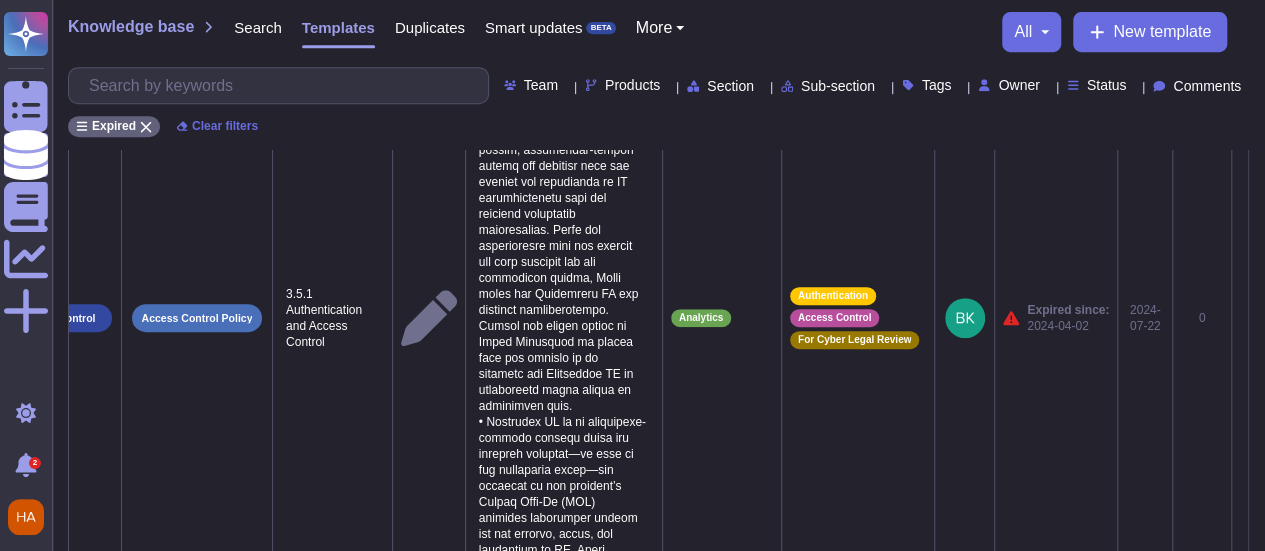 scroll, scrollTop: 0, scrollLeft: 0, axis: both 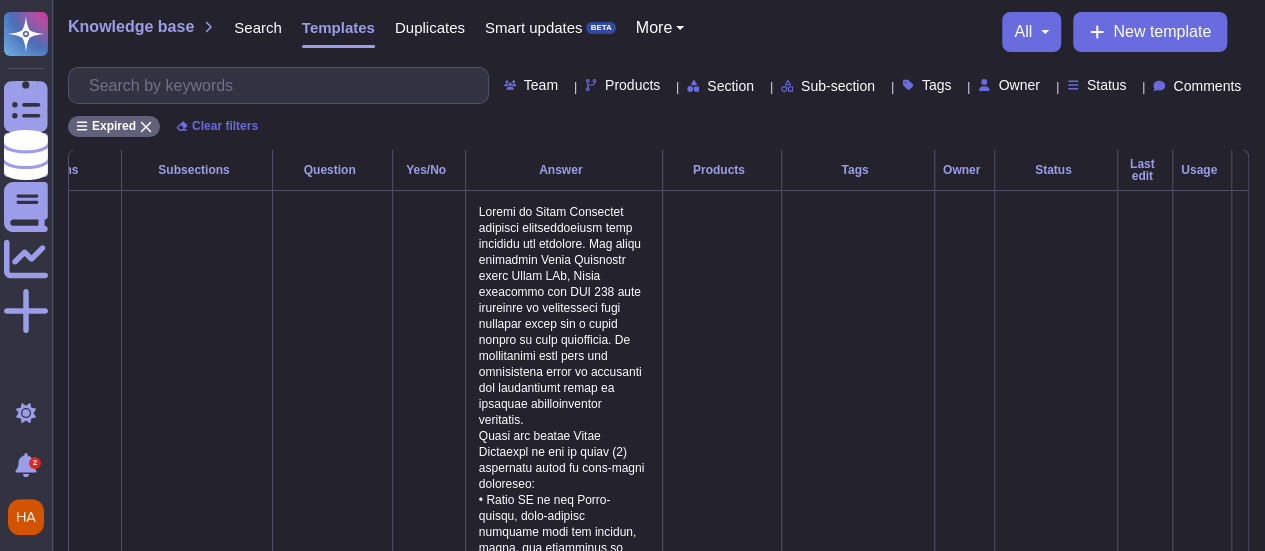 click on "Owner" at bounding box center (964, 170) 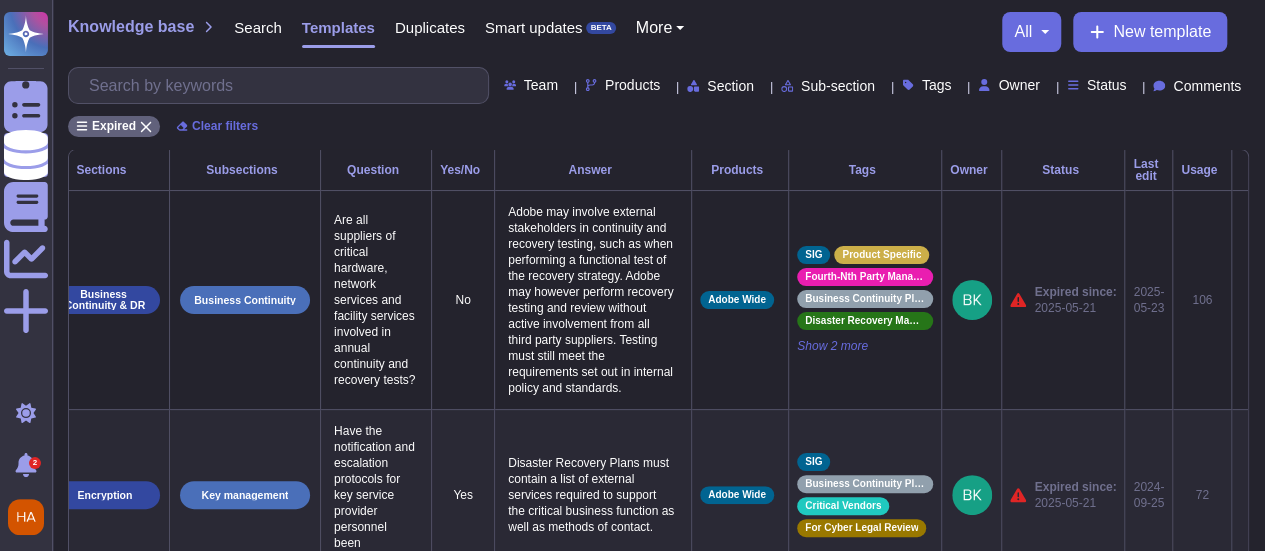 scroll, scrollTop: 0, scrollLeft: 86, axis: horizontal 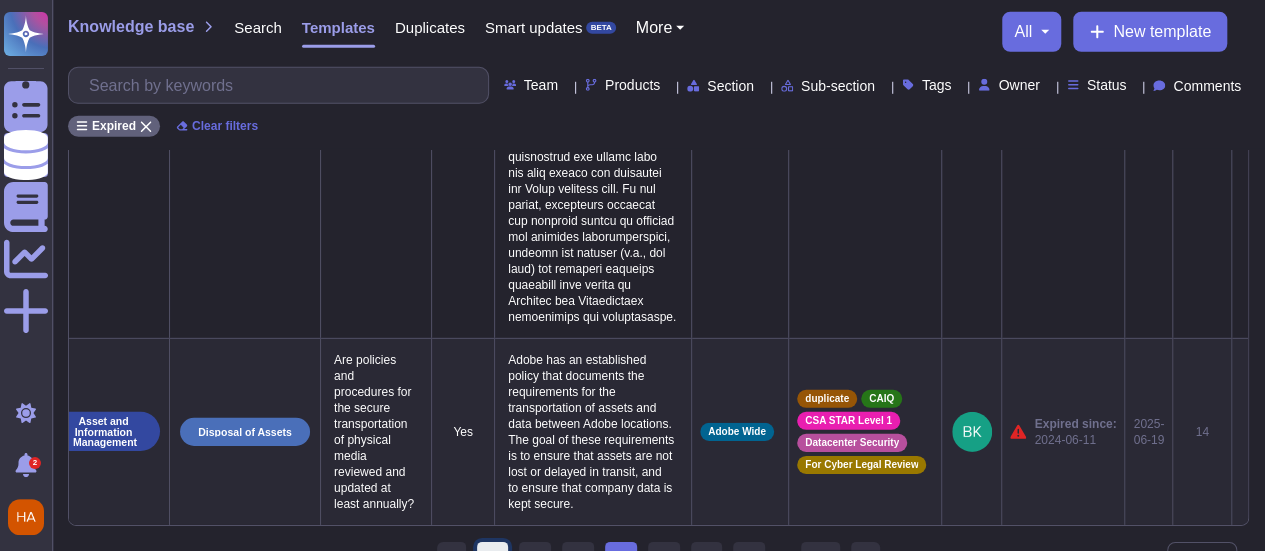 click on "1" at bounding box center [493, 557] 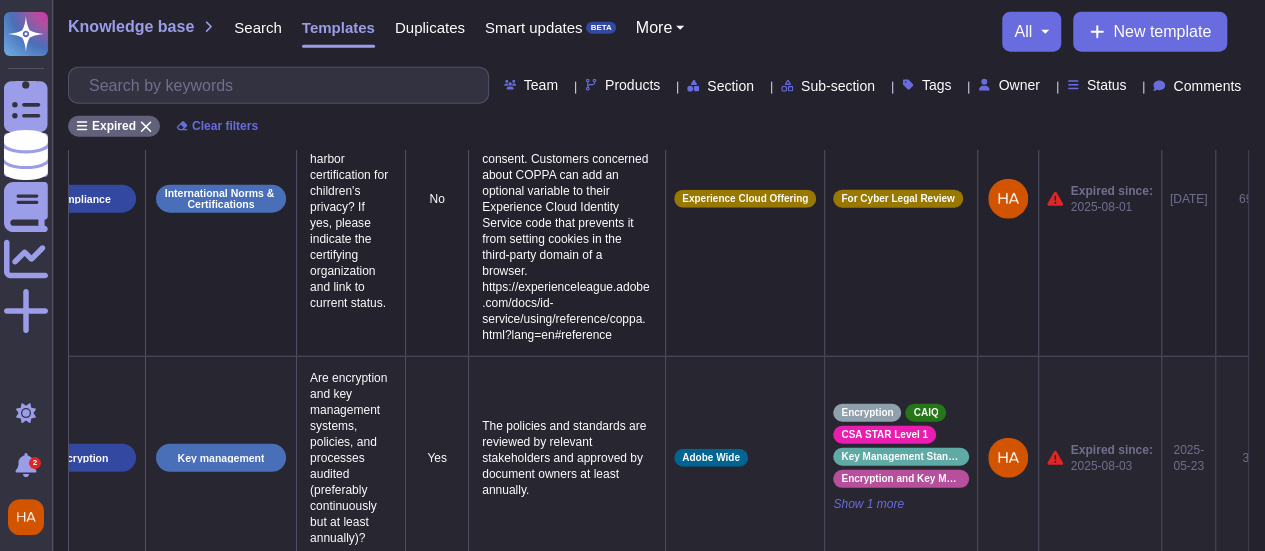 scroll, scrollTop: 2447, scrollLeft: 0, axis: vertical 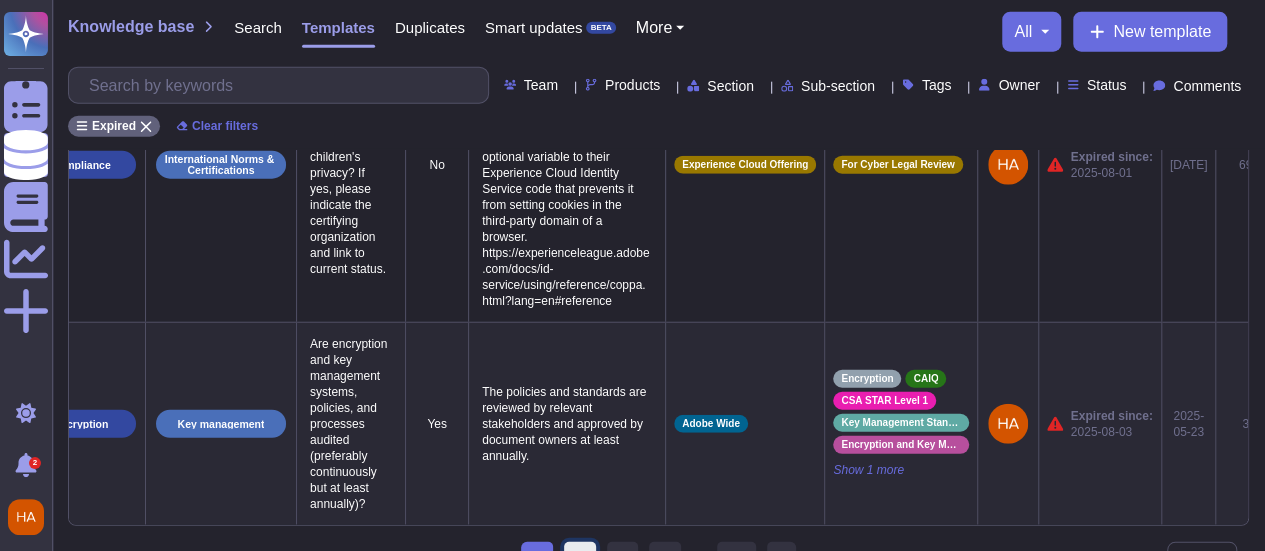 click on "2" at bounding box center [580, 557] 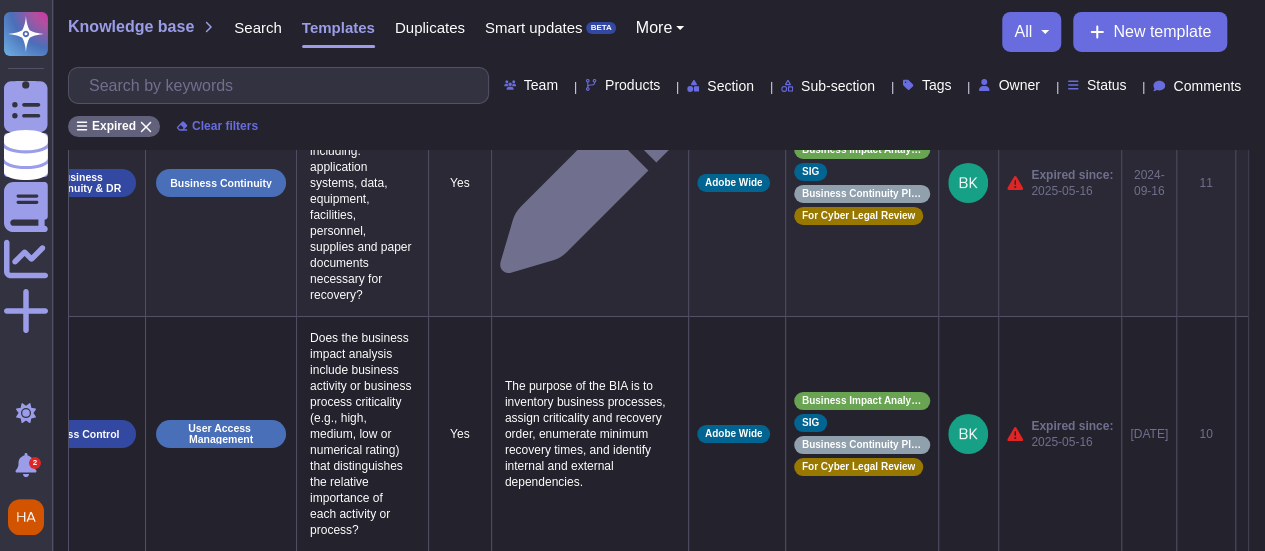 scroll, scrollTop: 3623, scrollLeft: 0, axis: vertical 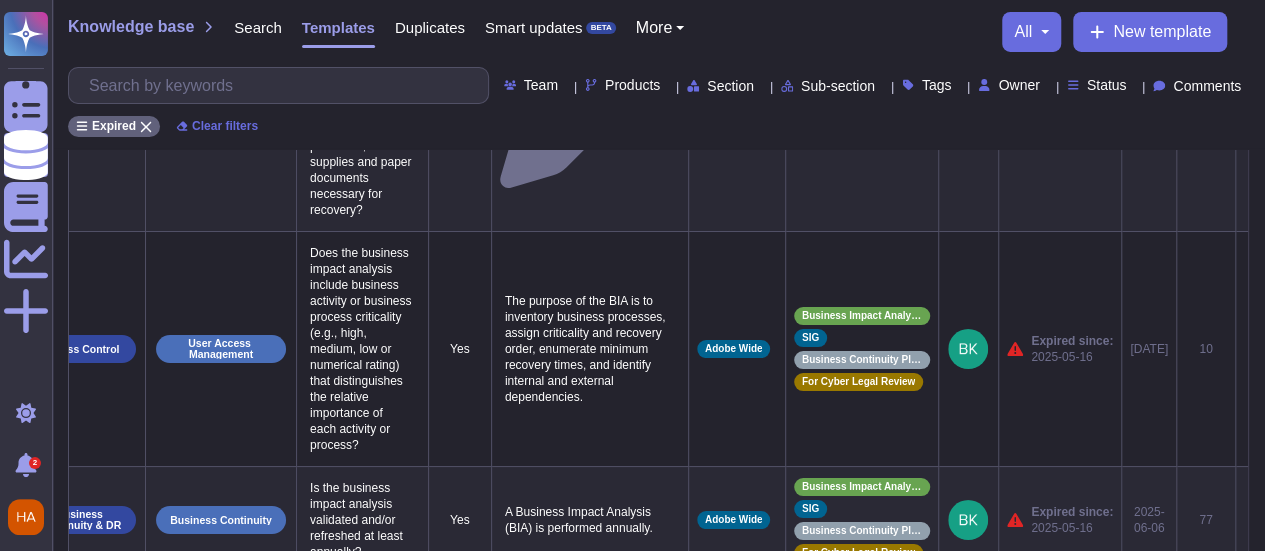 click on "4" at bounding box center (664, 605) 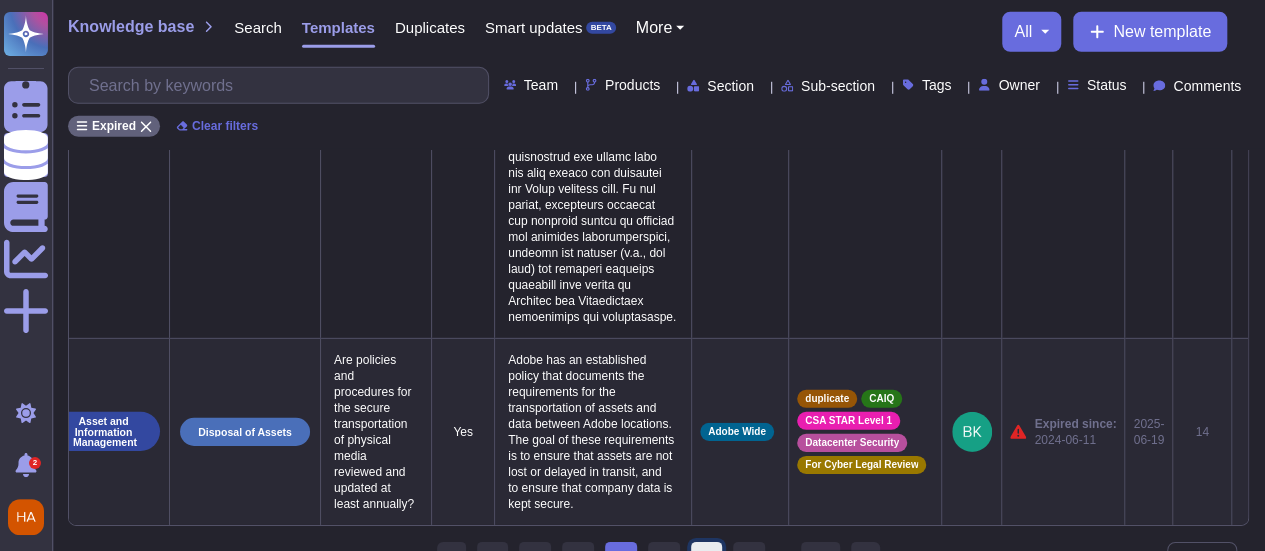 click on "6" at bounding box center (707, 557) 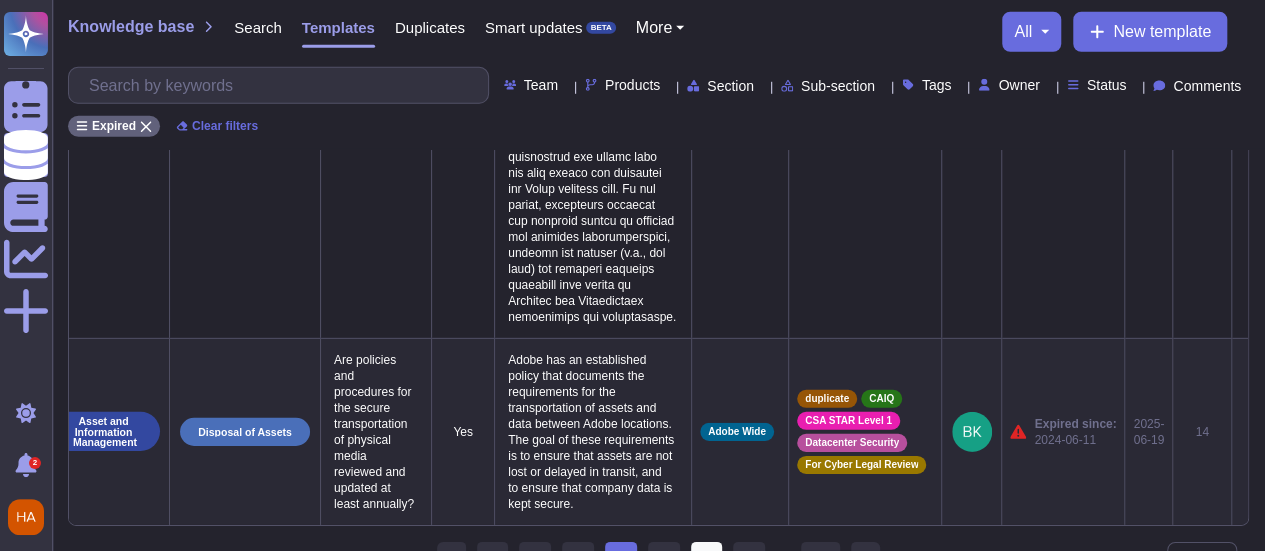 scroll, scrollTop: 1519, scrollLeft: 0, axis: vertical 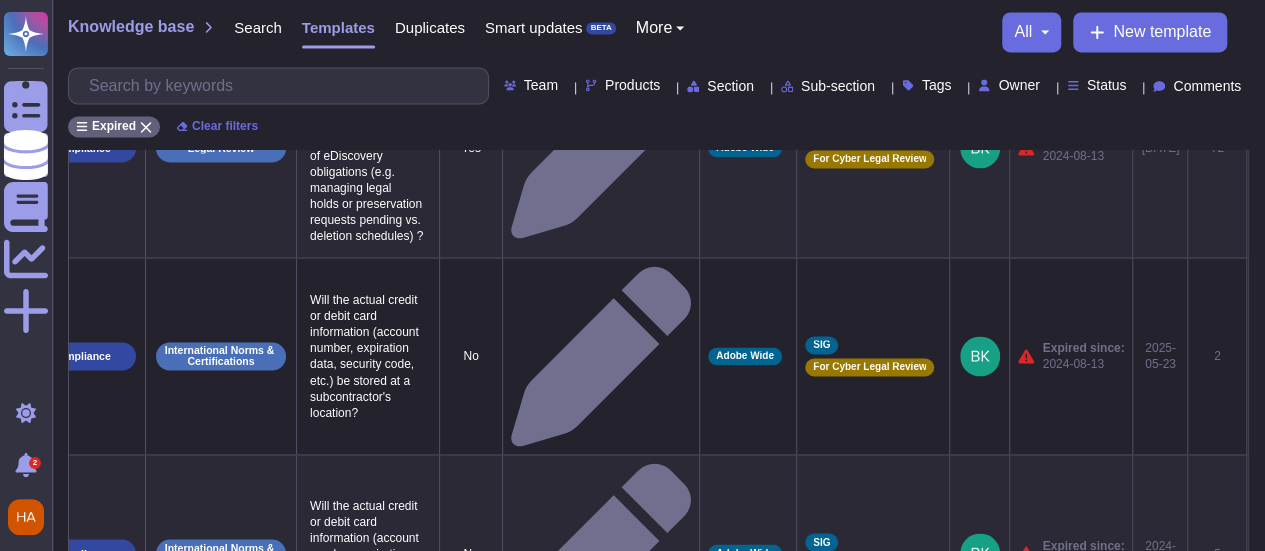 click on "8" at bounding box center (719, 683) 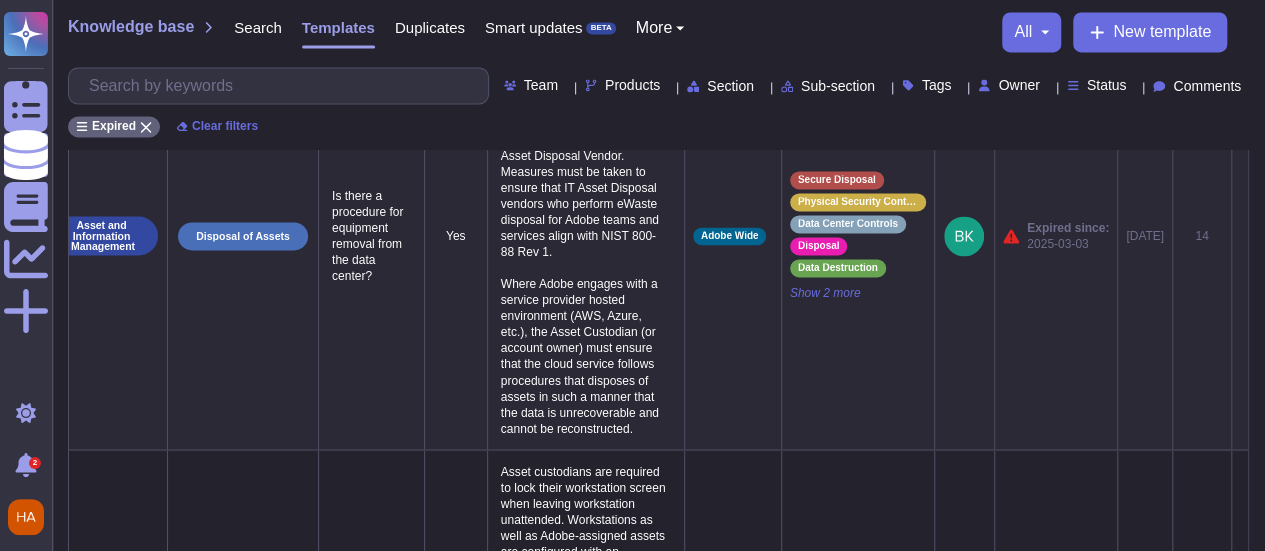 scroll, scrollTop: 0, scrollLeft: 76, axis: horizontal 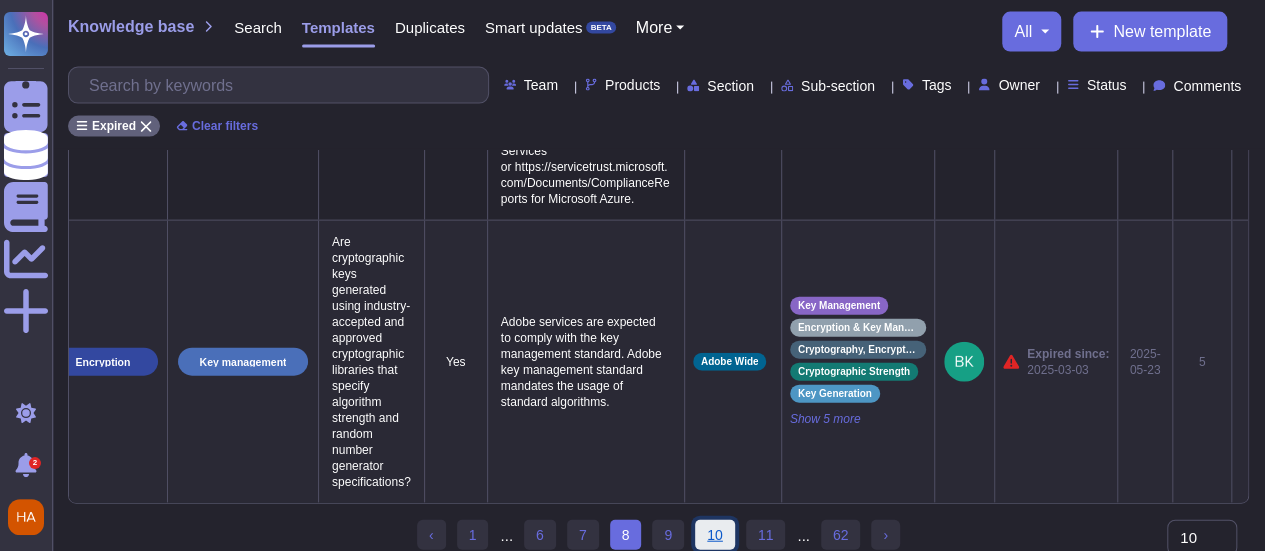 click on "10" at bounding box center (715, 535) 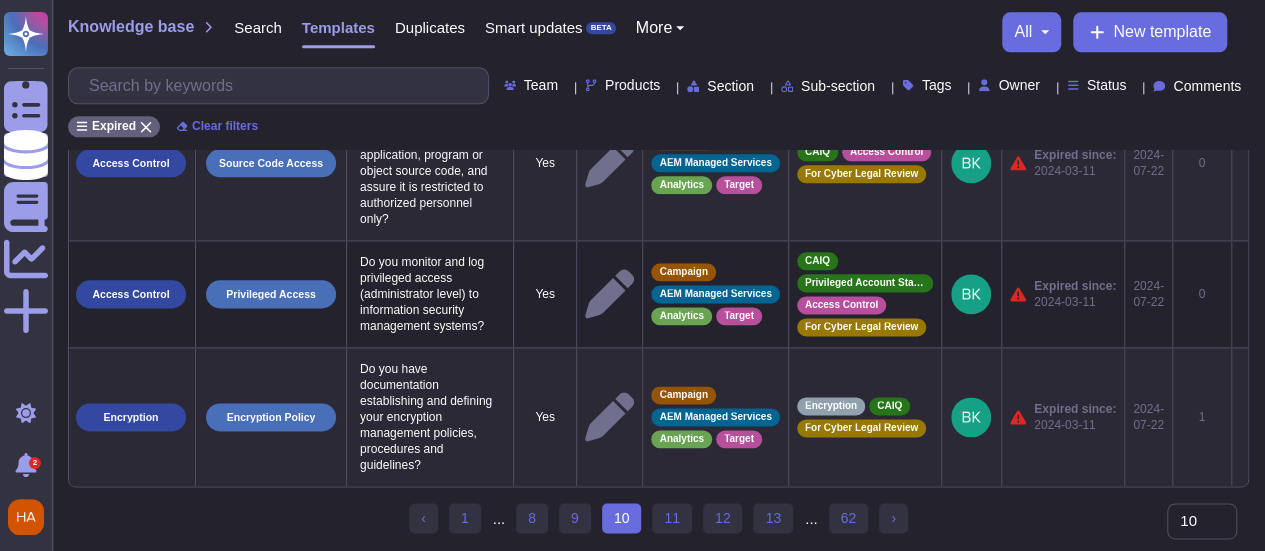 scroll, scrollTop: 1133, scrollLeft: 0, axis: vertical 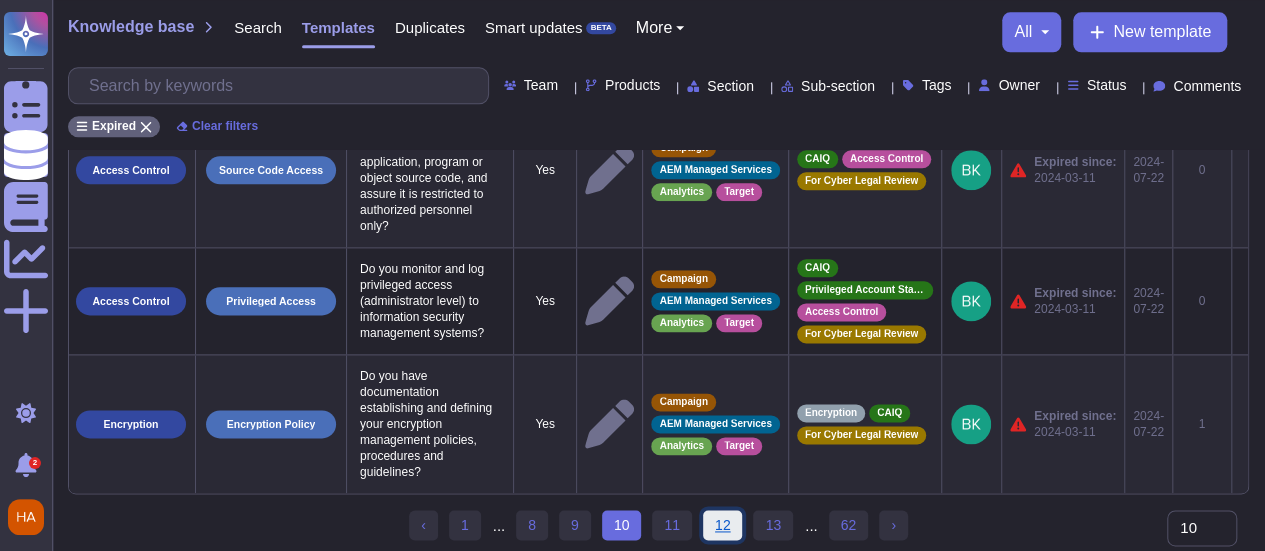 click on "12" at bounding box center (723, 525) 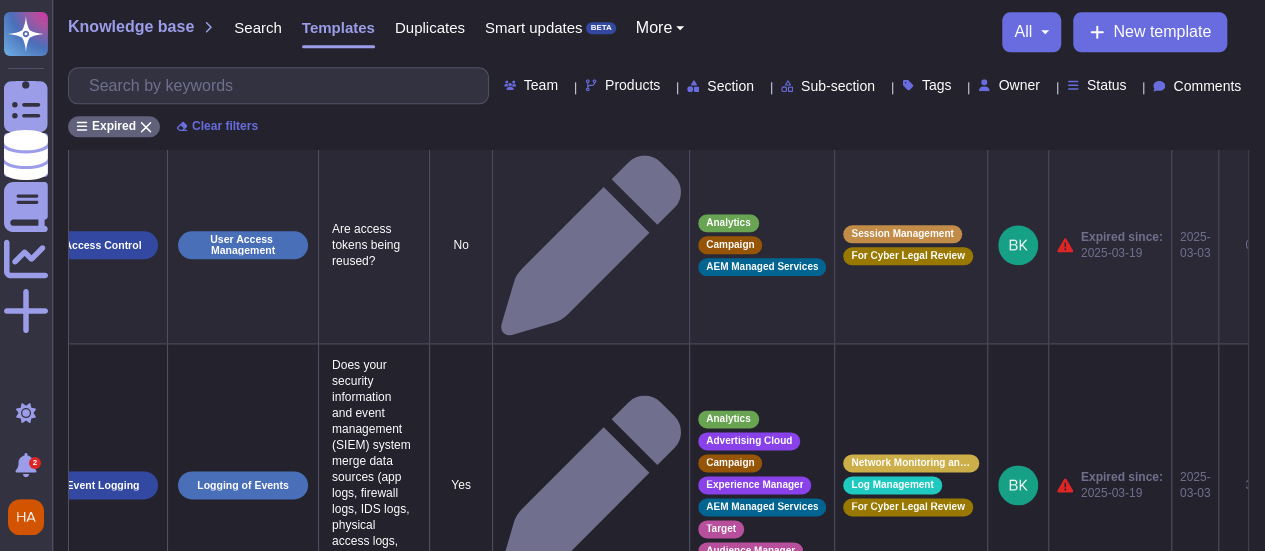 scroll, scrollTop: 1631, scrollLeft: 0, axis: vertical 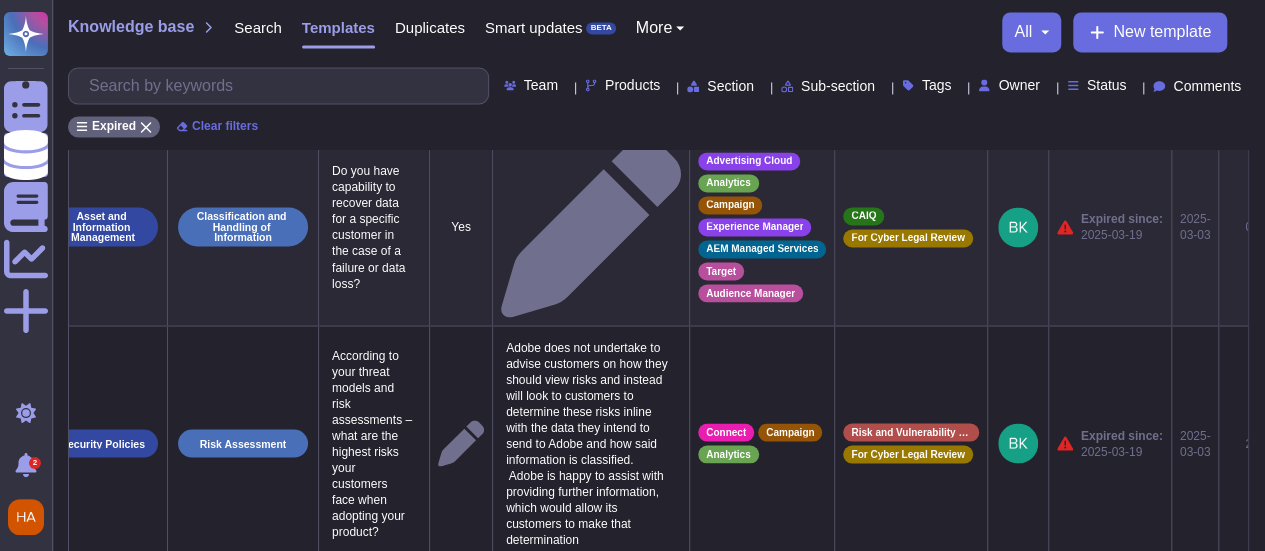 click on "14" at bounding box center [731, 789] 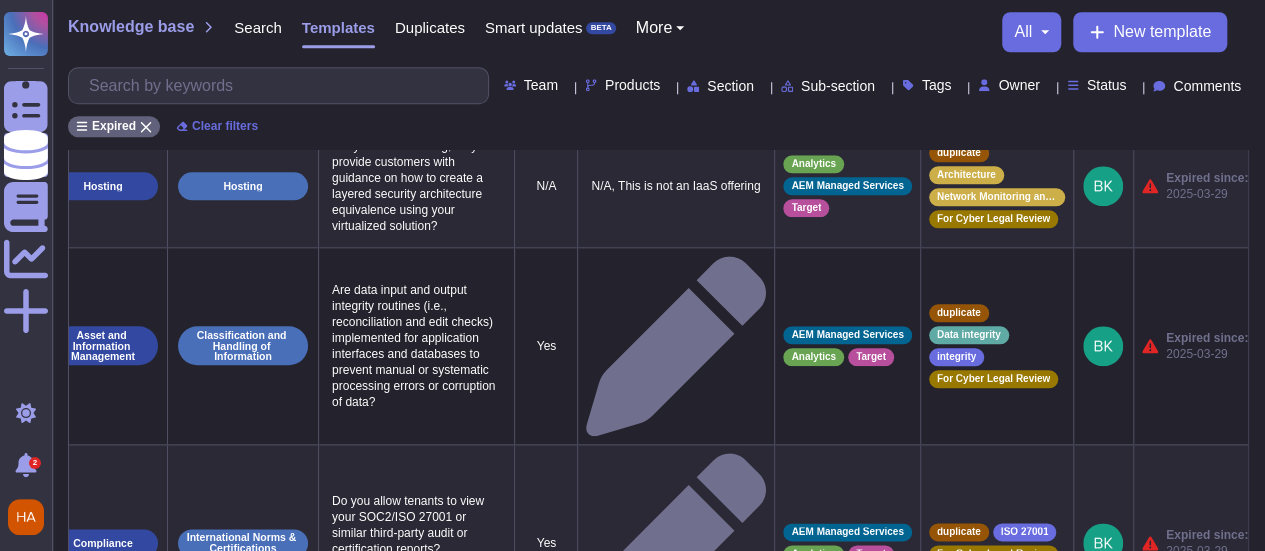 click on "16" at bounding box center (731, 1067) 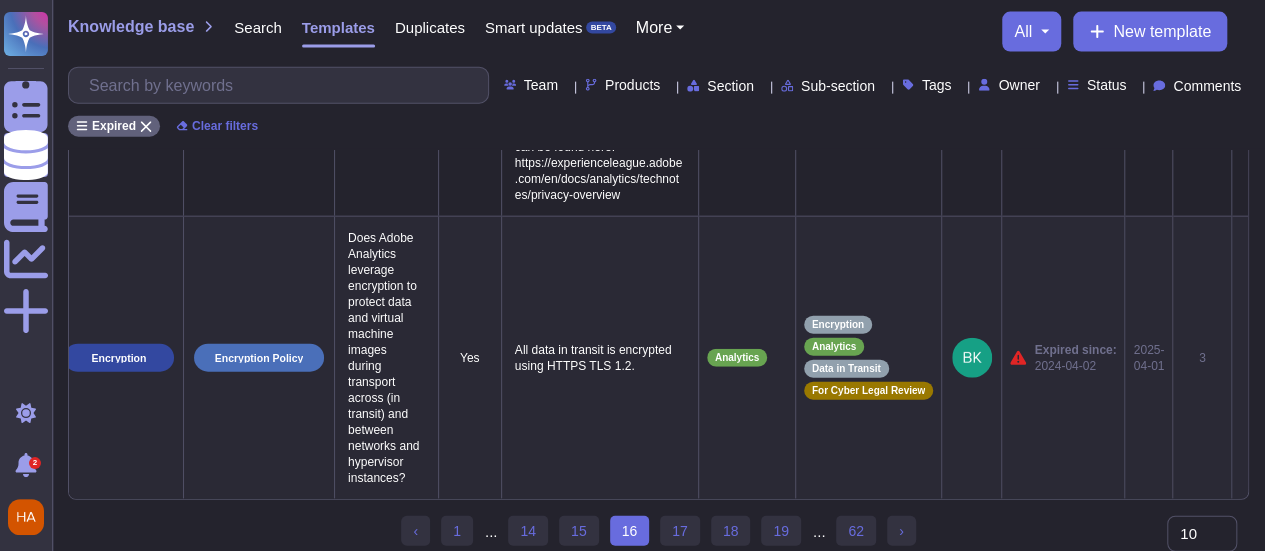 scroll, scrollTop: 2335, scrollLeft: 0, axis: vertical 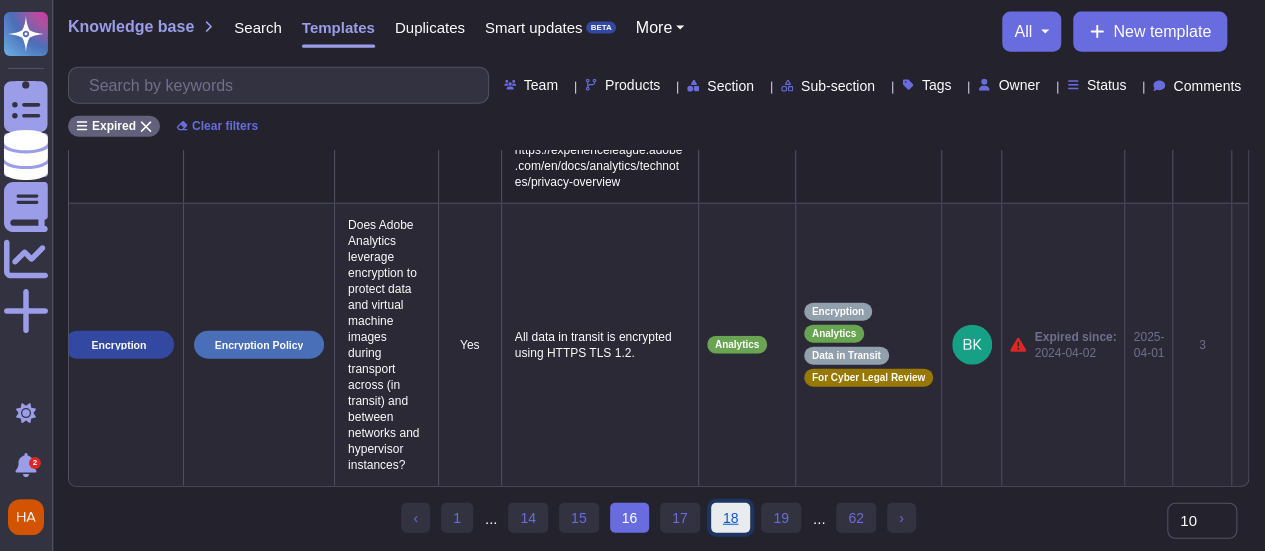 click on "18" at bounding box center (731, 518) 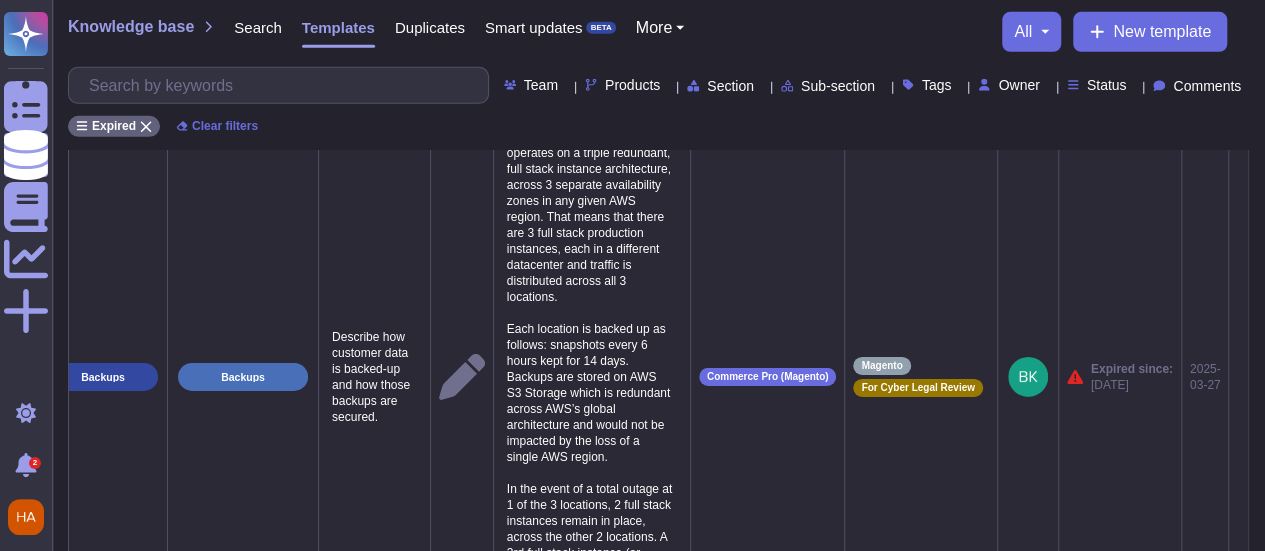 scroll, scrollTop: 3167, scrollLeft: 0, axis: vertical 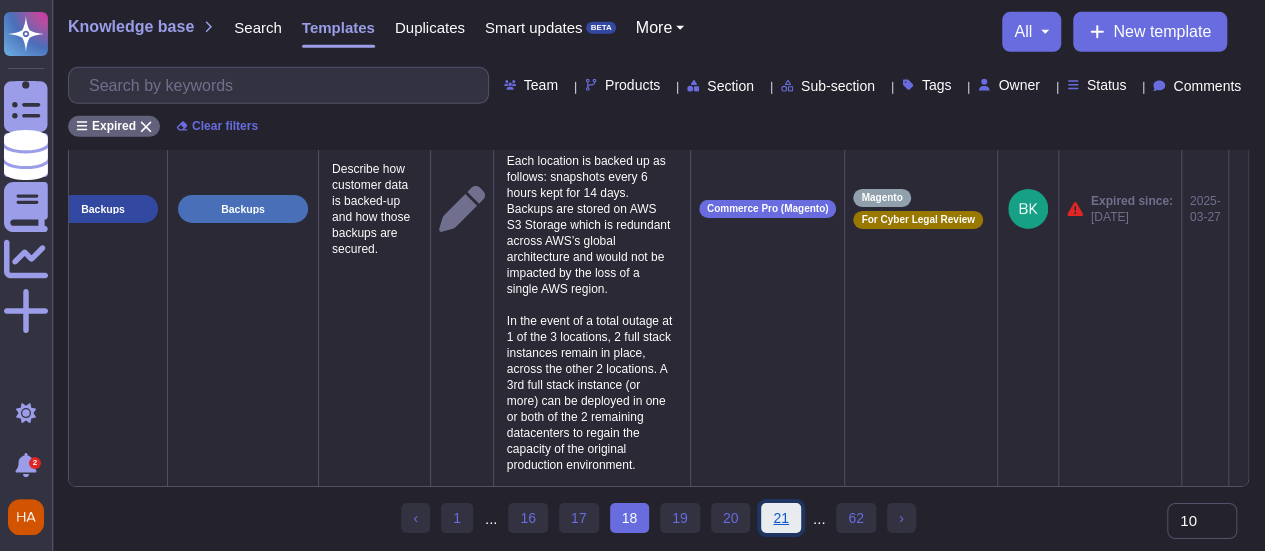 click on "21" at bounding box center [781, 518] 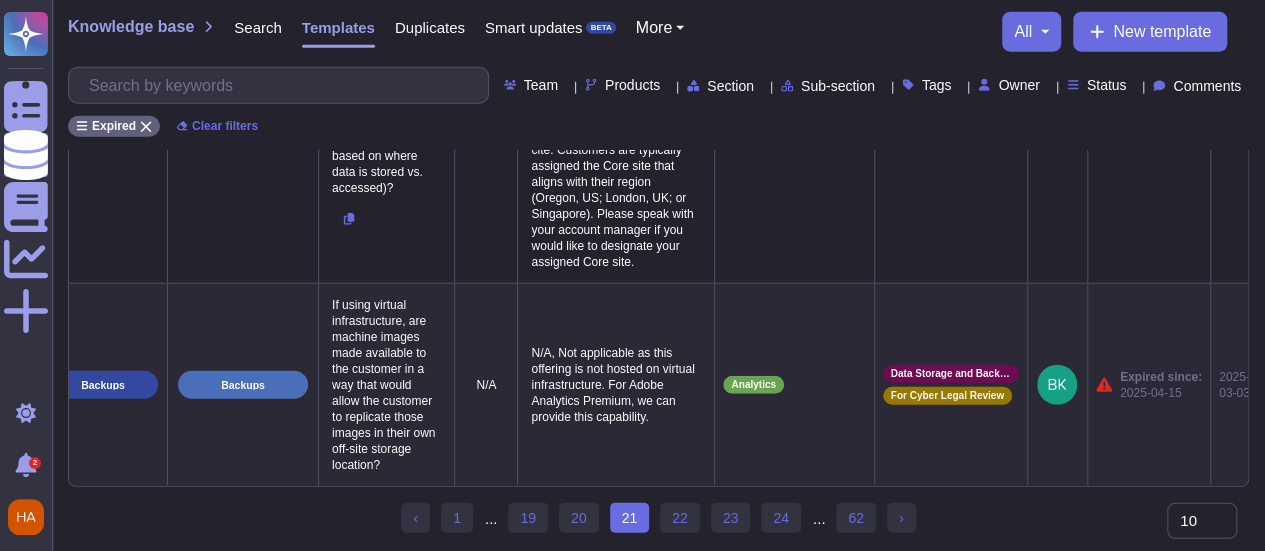 scroll, scrollTop: 2631, scrollLeft: 0, axis: vertical 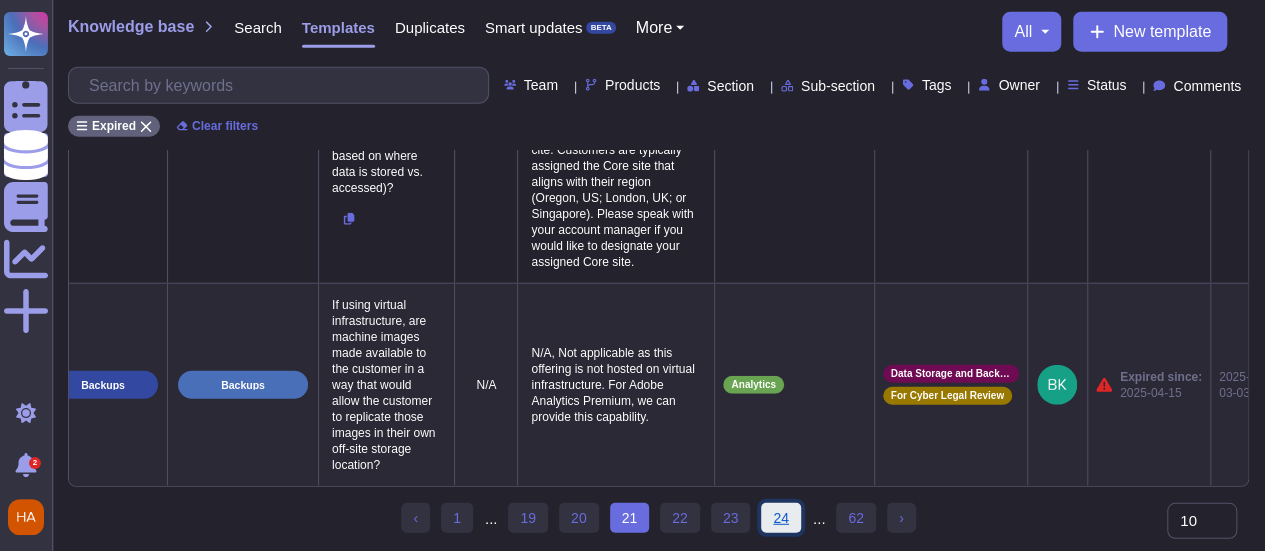 click on "24" at bounding box center [781, 518] 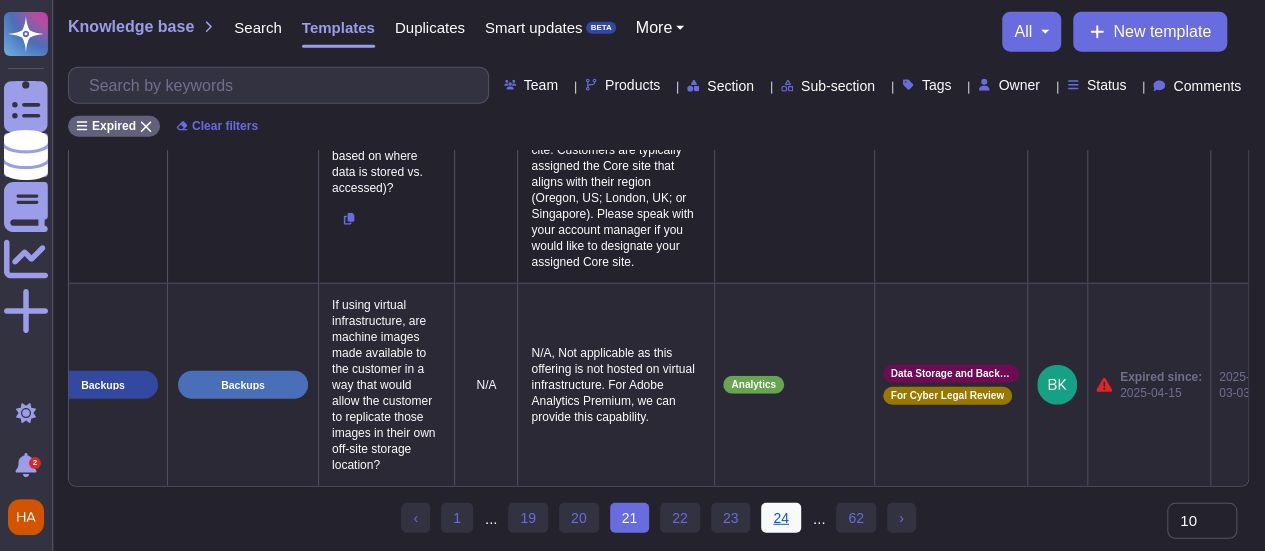 scroll, scrollTop: 2367, scrollLeft: 0, axis: vertical 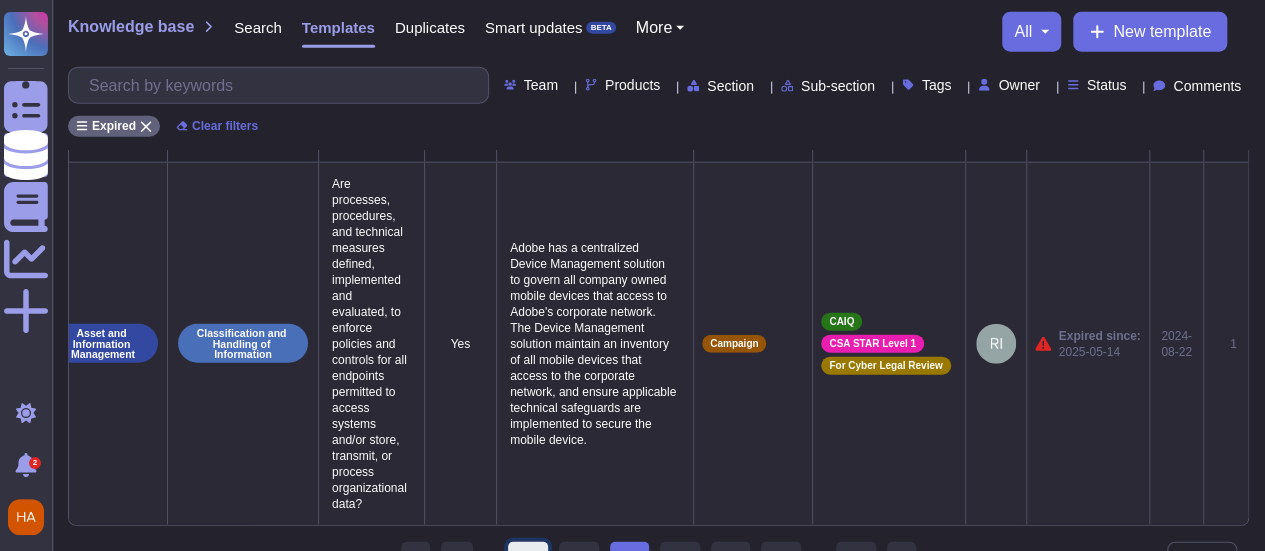 click on "22" at bounding box center [528, 557] 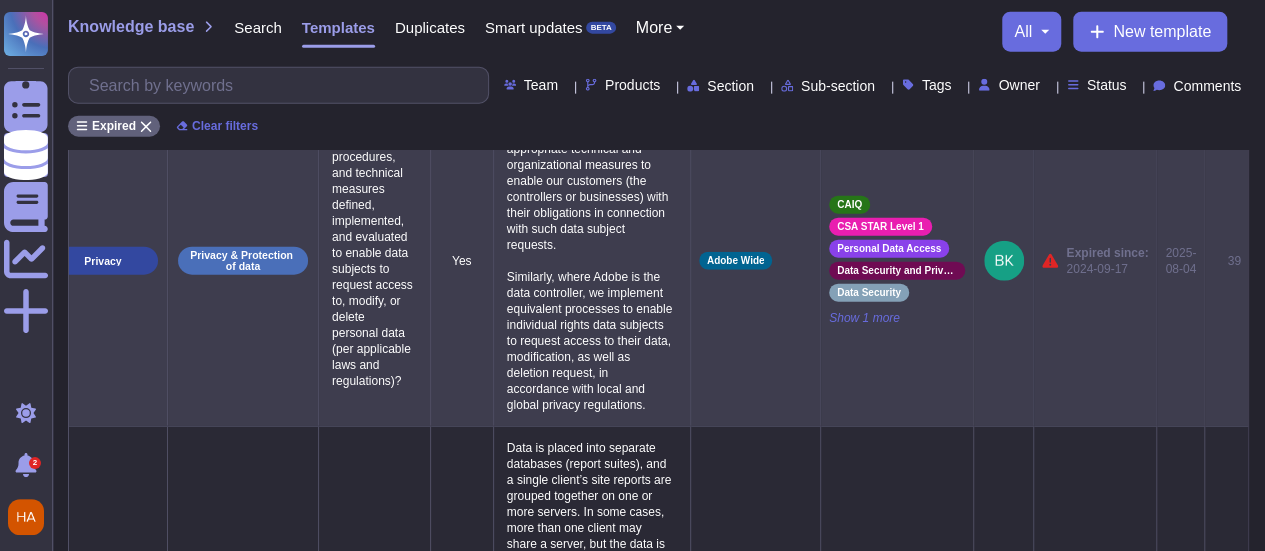 scroll, scrollTop: 2743, scrollLeft: 0, axis: vertical 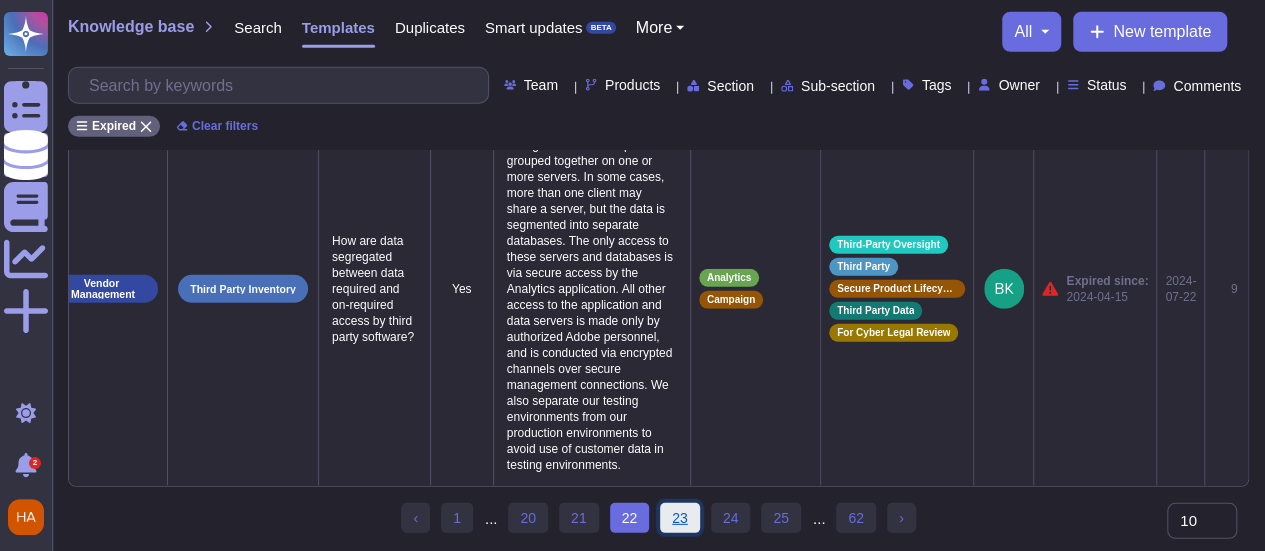 click on "23" at bounding box center (680, 518) 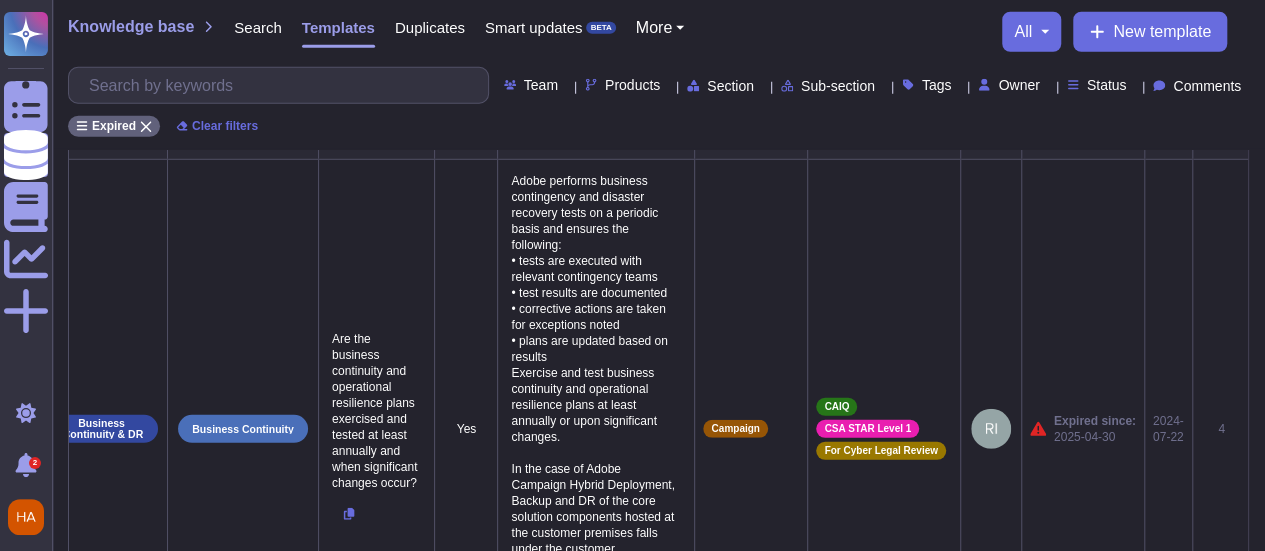 click on "Owner" at bounding box center (1018, 85) 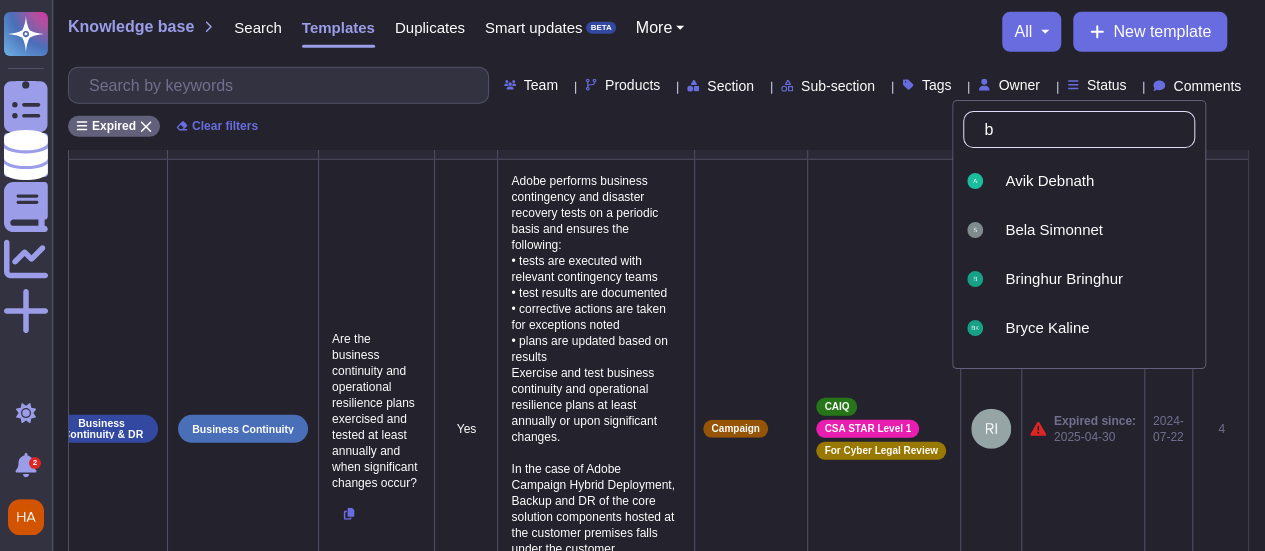 type on "br" 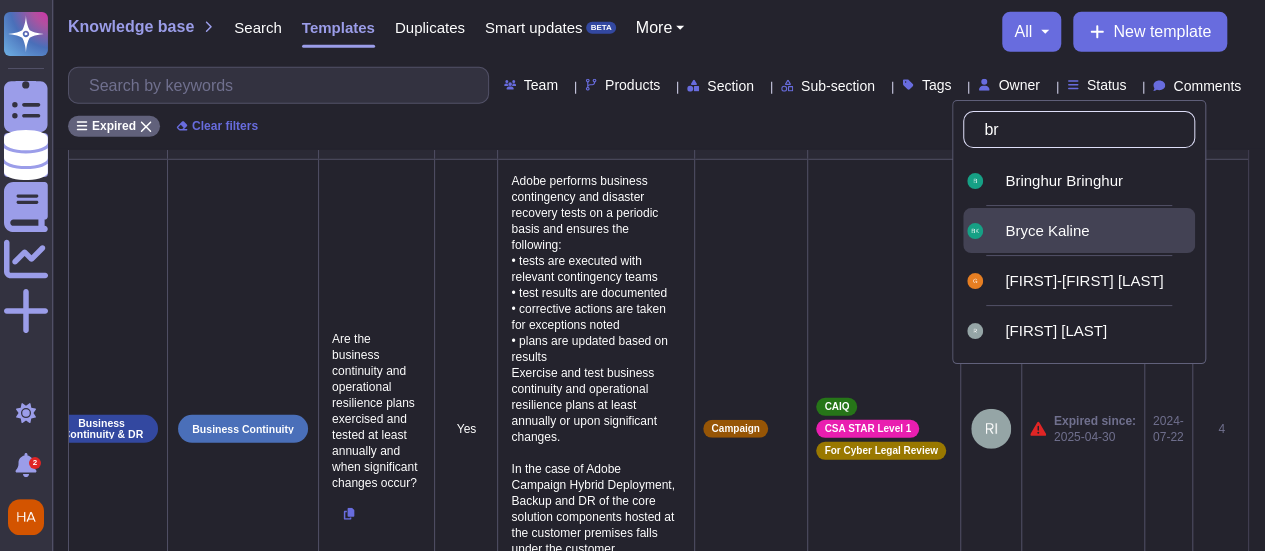click on "Bryce Kaline" at bounding box center [1047, 231] 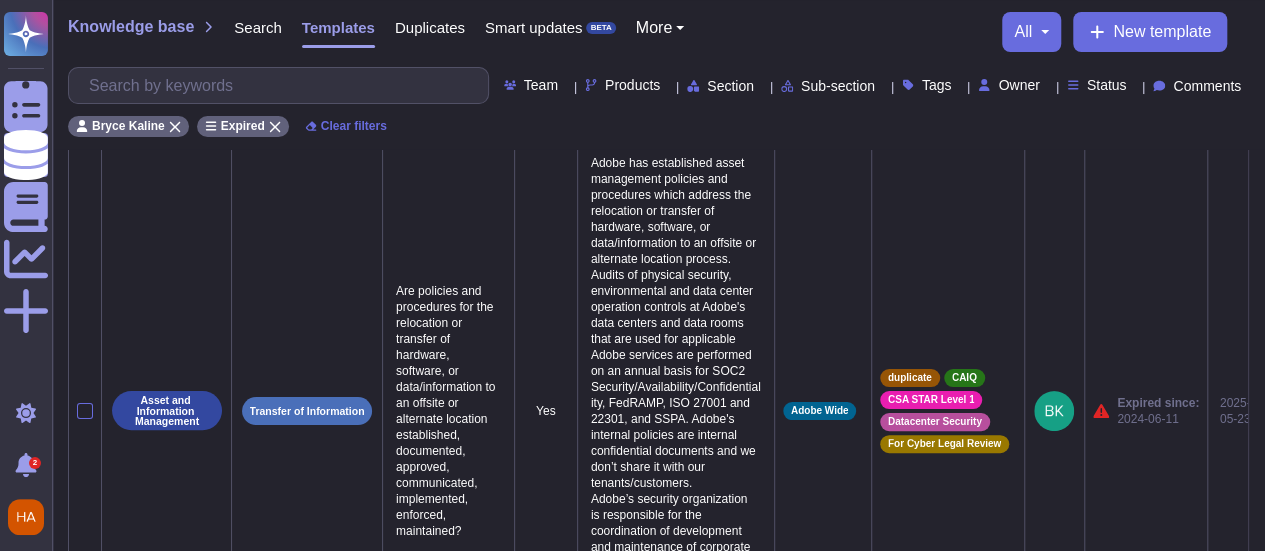 scroll, scrollTop: 0, scrollLeft: 0, axis: both 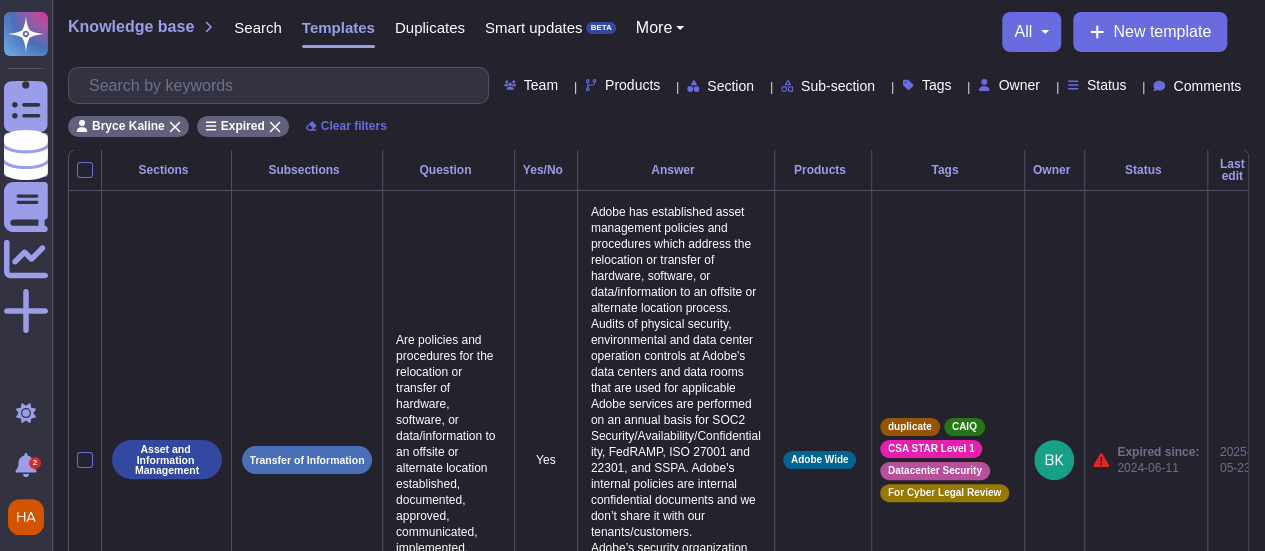 click on "Owner" at bounding box center [1018, 85] 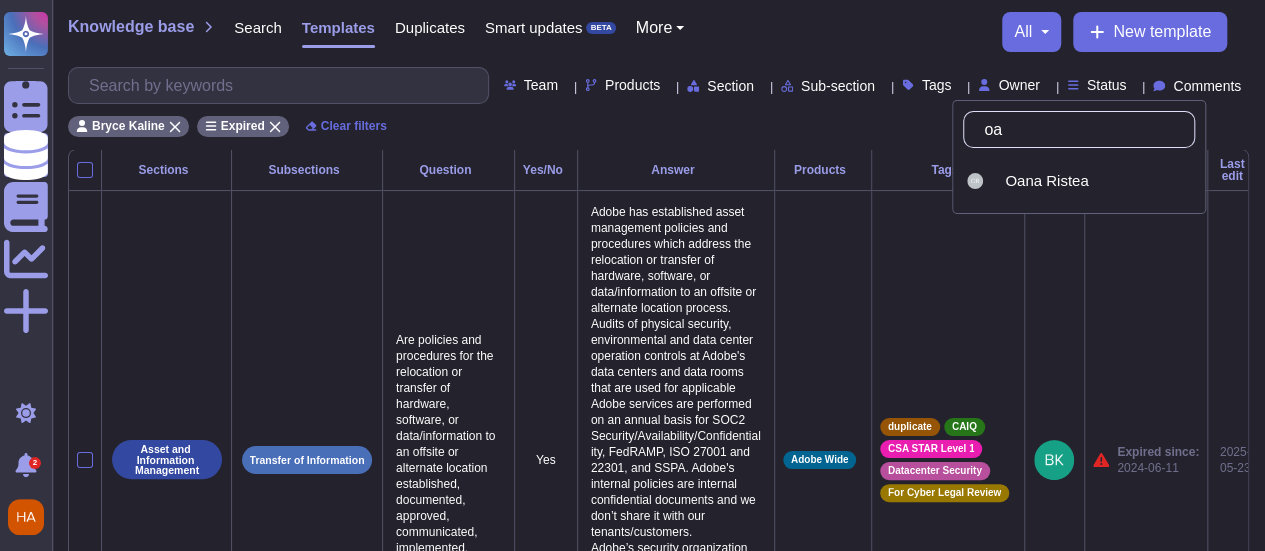 type on "oan" 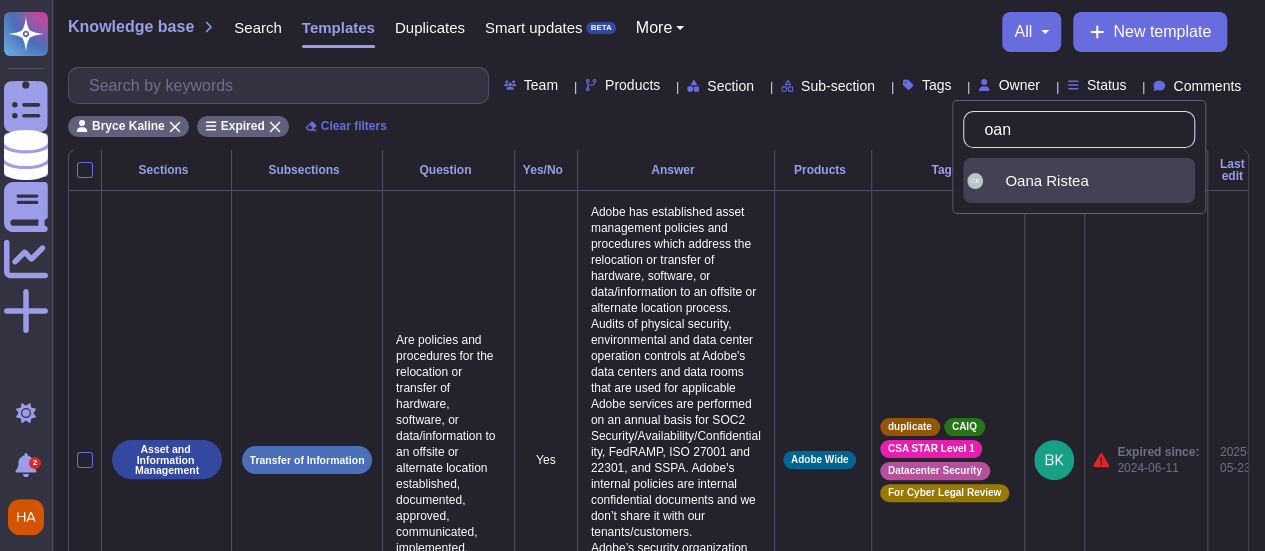 click on "Oana Ristea" at bounding box center (1046, 181) 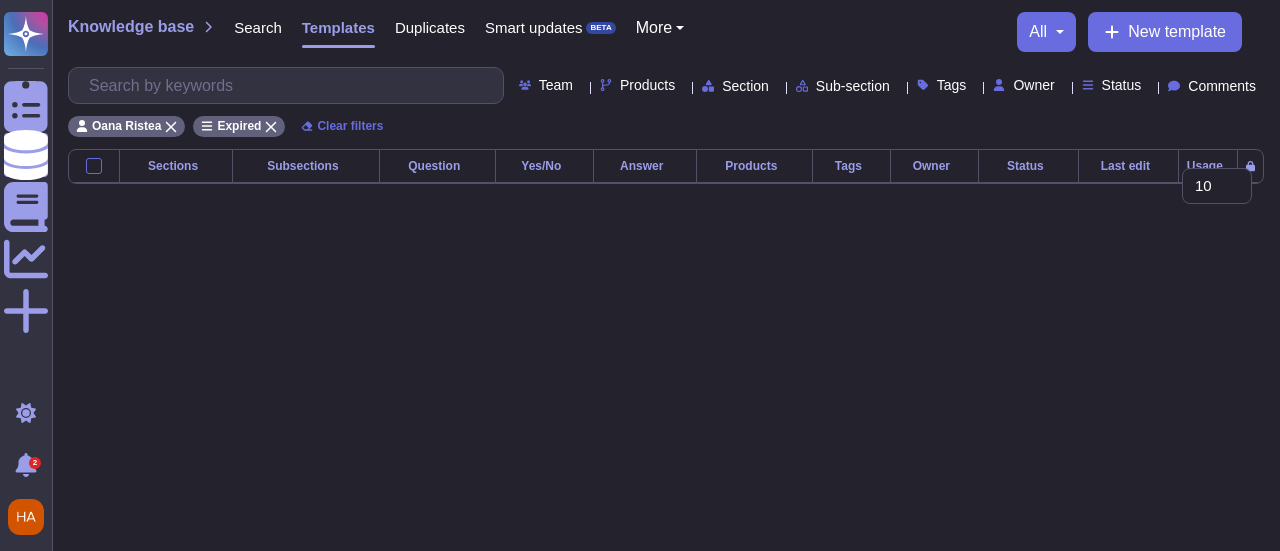 click on "Owner" at bounding box center [1033, 85] 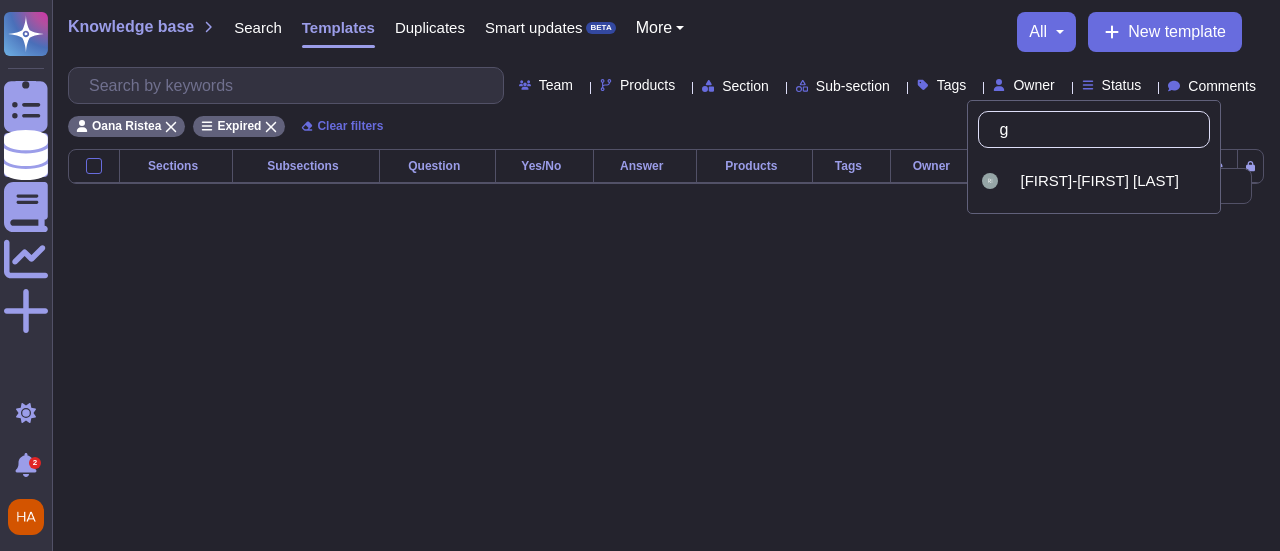 type on "ge" 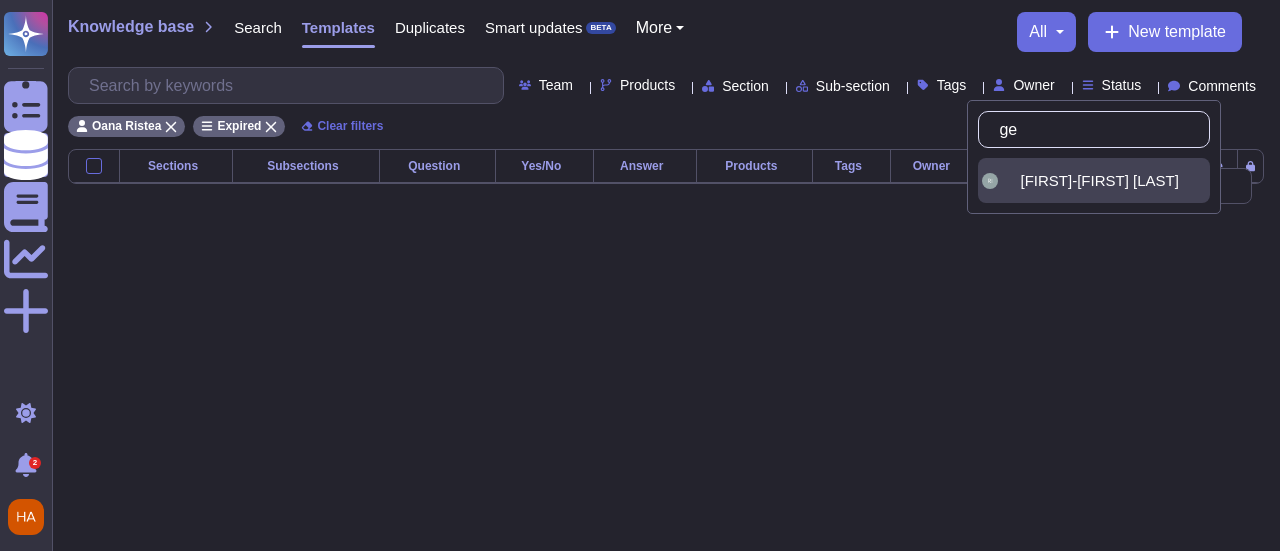 click on "[FIRST]-[FIRST] [LAST]" at bounding box center [1099, 181] 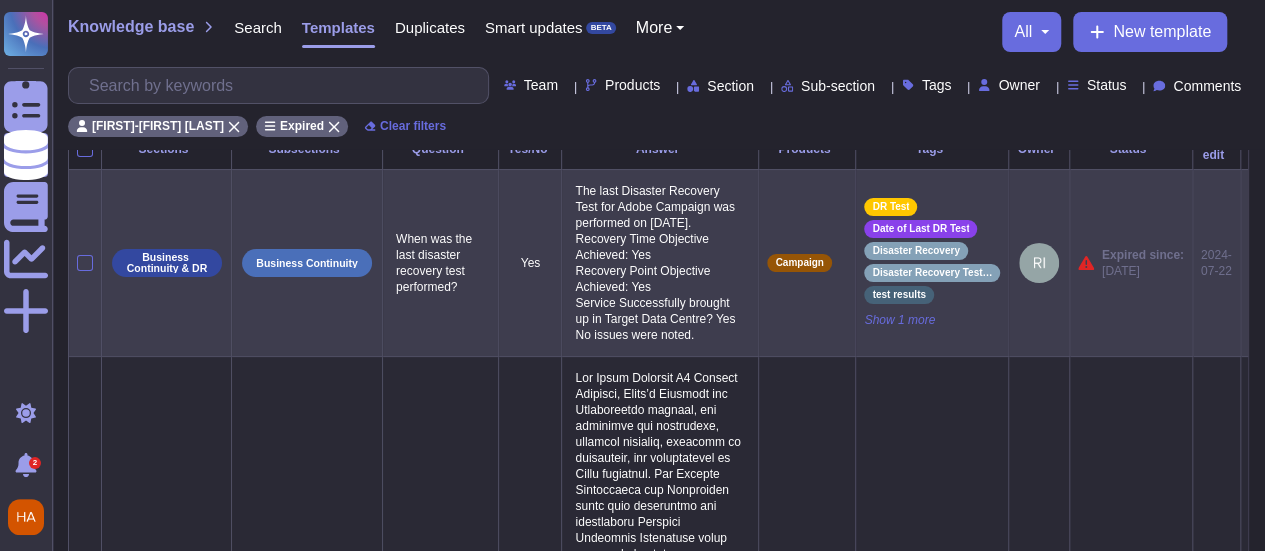 scroll, scrollTop: 0, scrollLeft: 0, axis: both 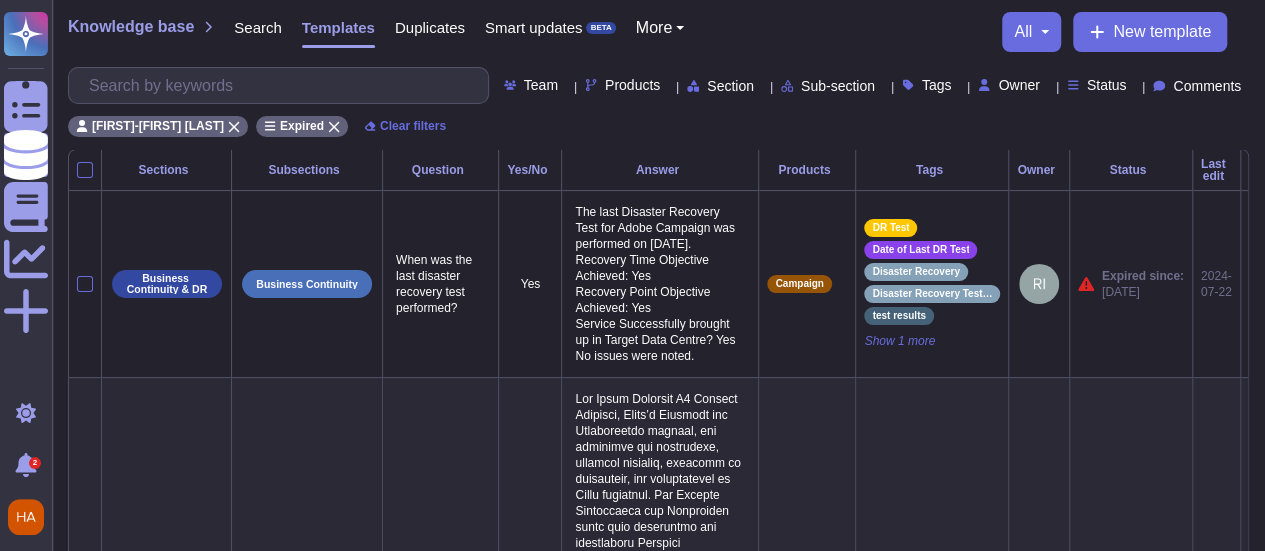 click on "Owner" at bounding box center [1012, 85] 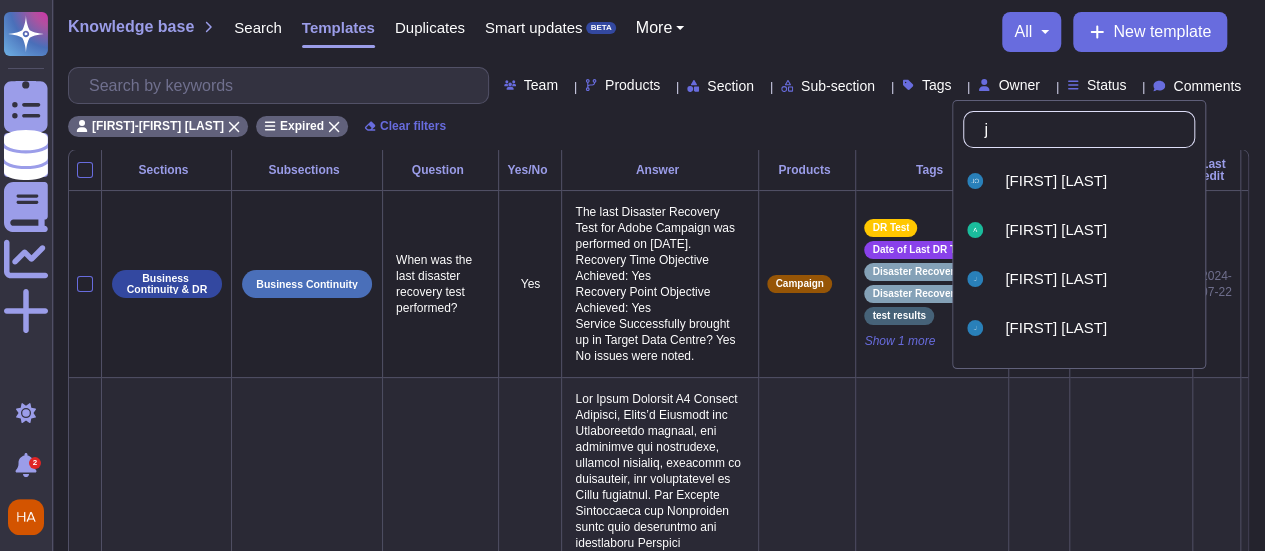 type on "j" 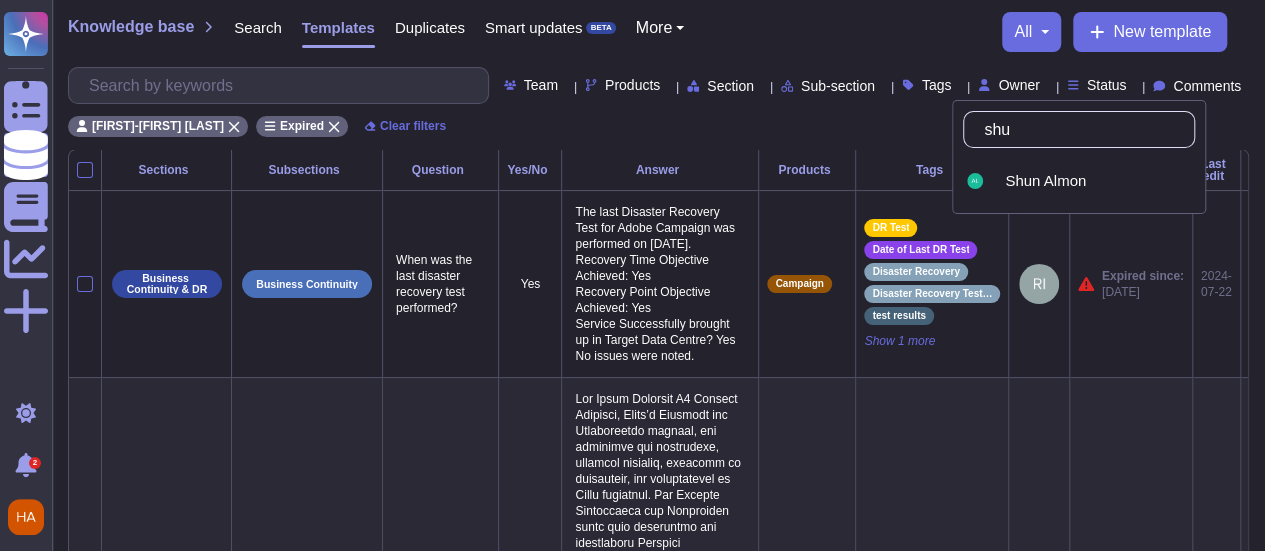 type on "shun" 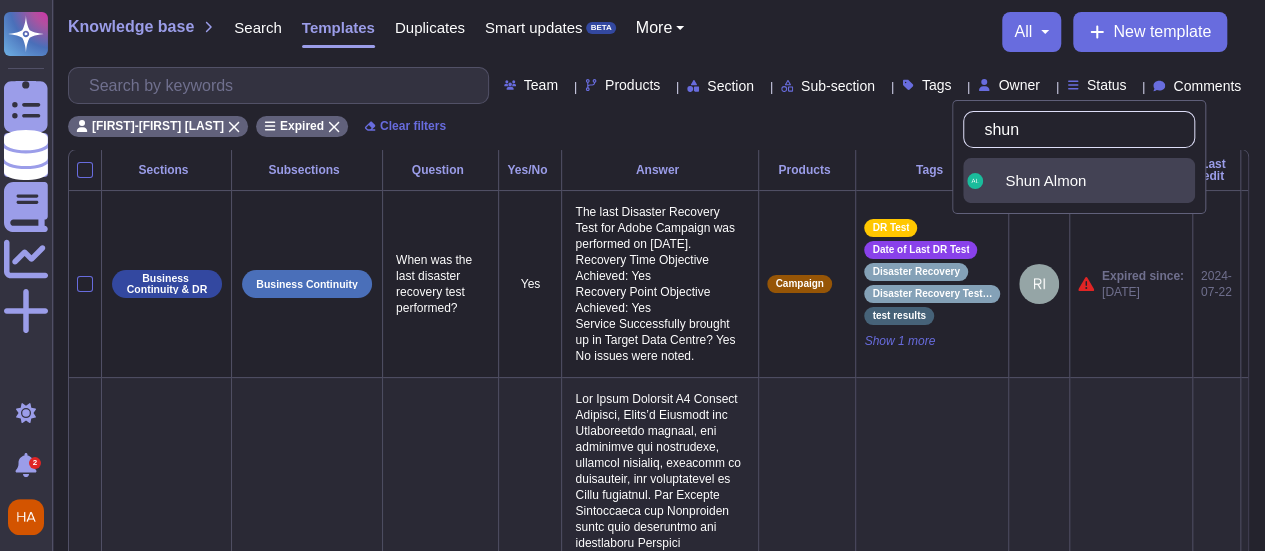 click on "Shun Almon" at bounding box center (1045, 181) 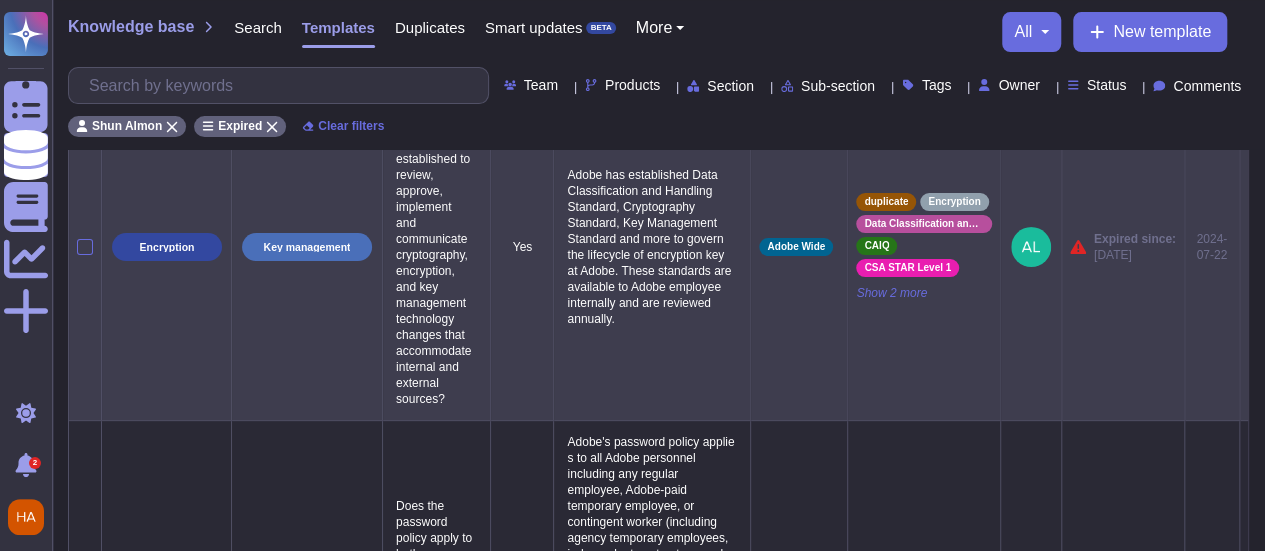 scroll, scrollTop: 0, scrollLeft: 0, axis: both 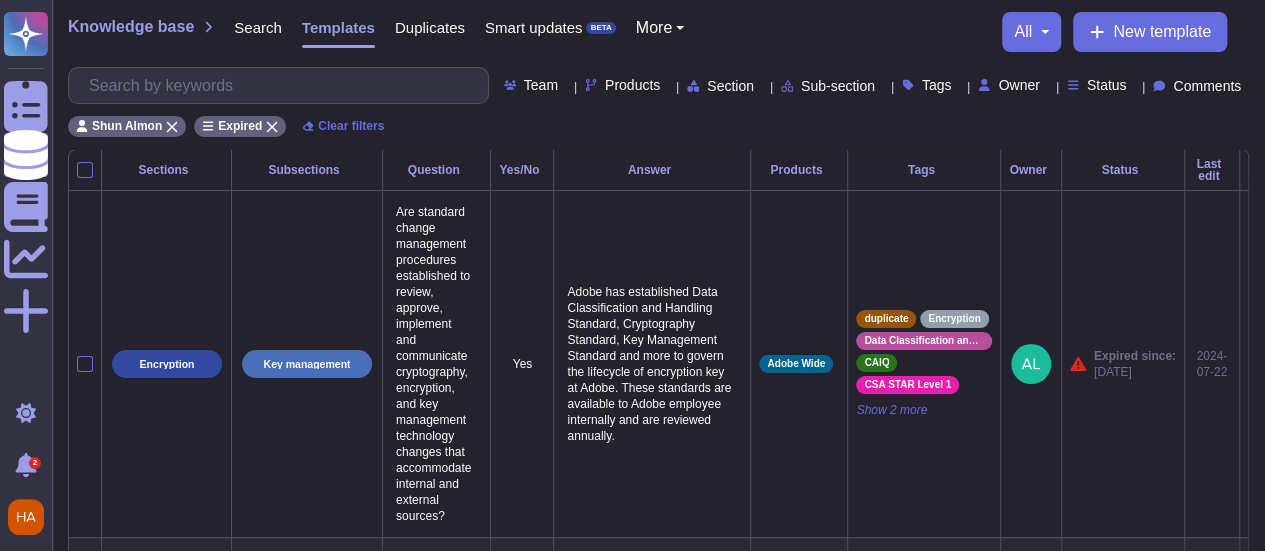 click on "Owner" at bounding box center [1018, 85] 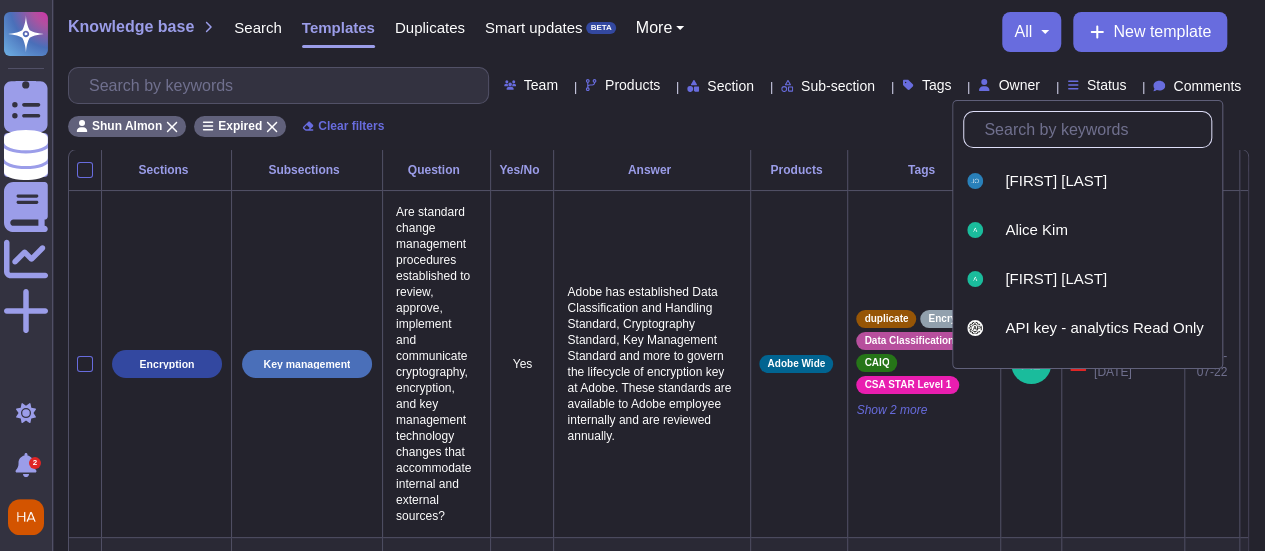 click at bounding box center (1092, 129) 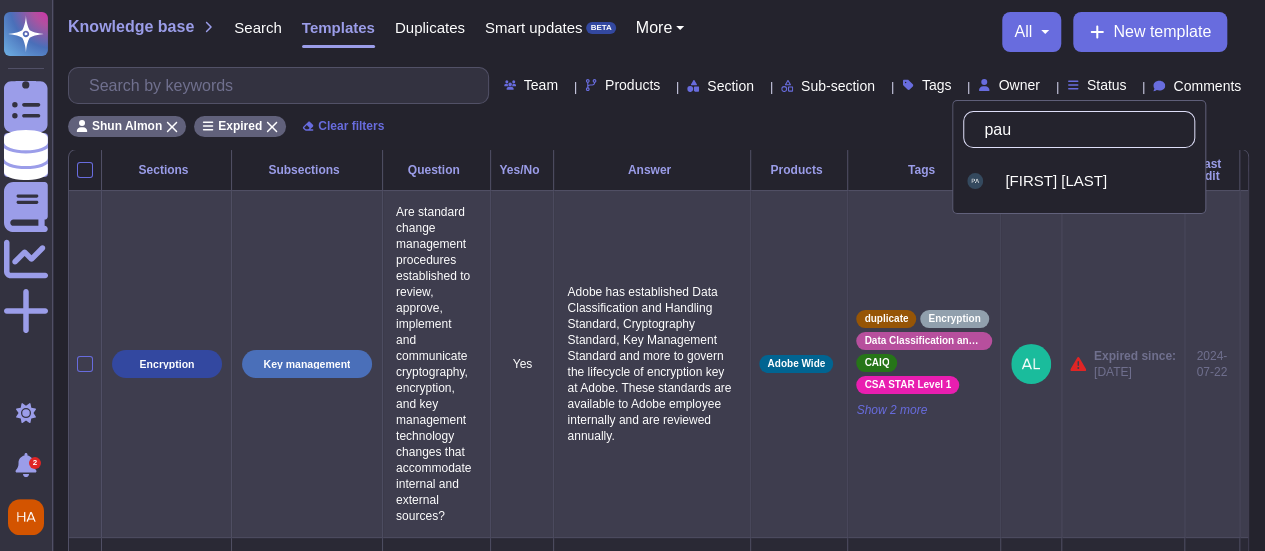type on "[FIRST]" 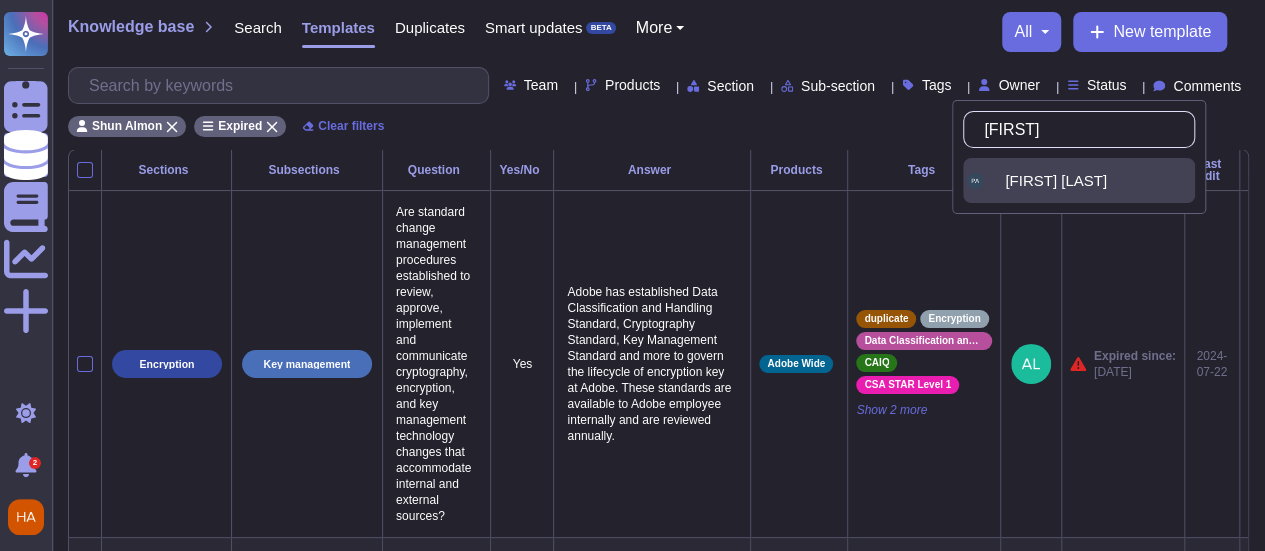click on "[FIRST] [LAST]" at bounding box center [1056, 181] 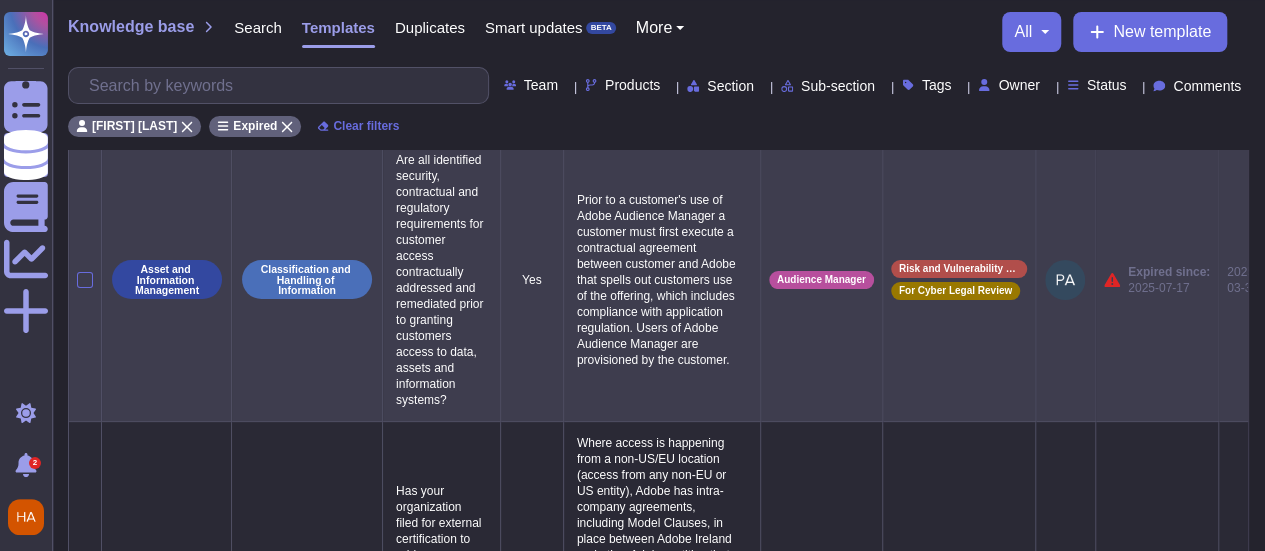 scroll, scrollTop: 0, scrollLeft: 0, axis: both 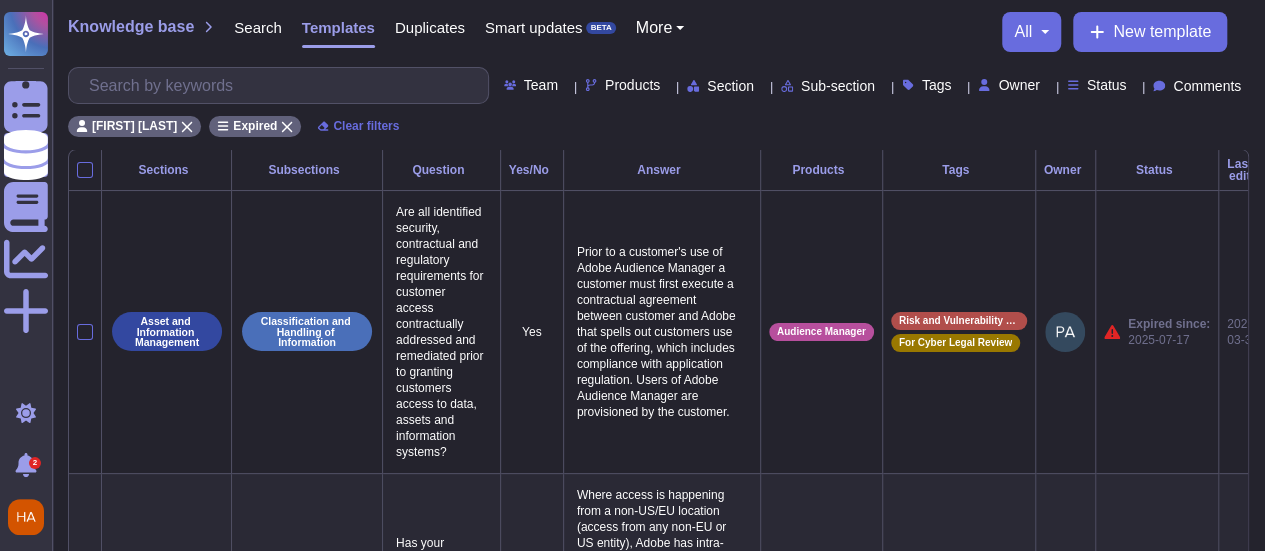 click on "Owner" at bounding box center (1018, 85) 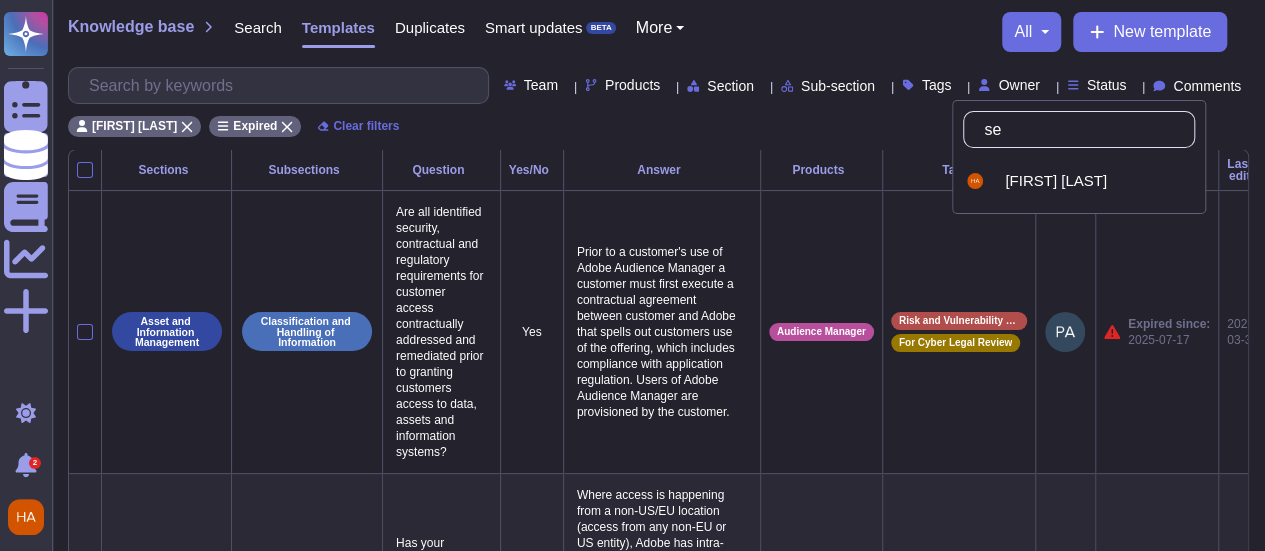 type on "sea" 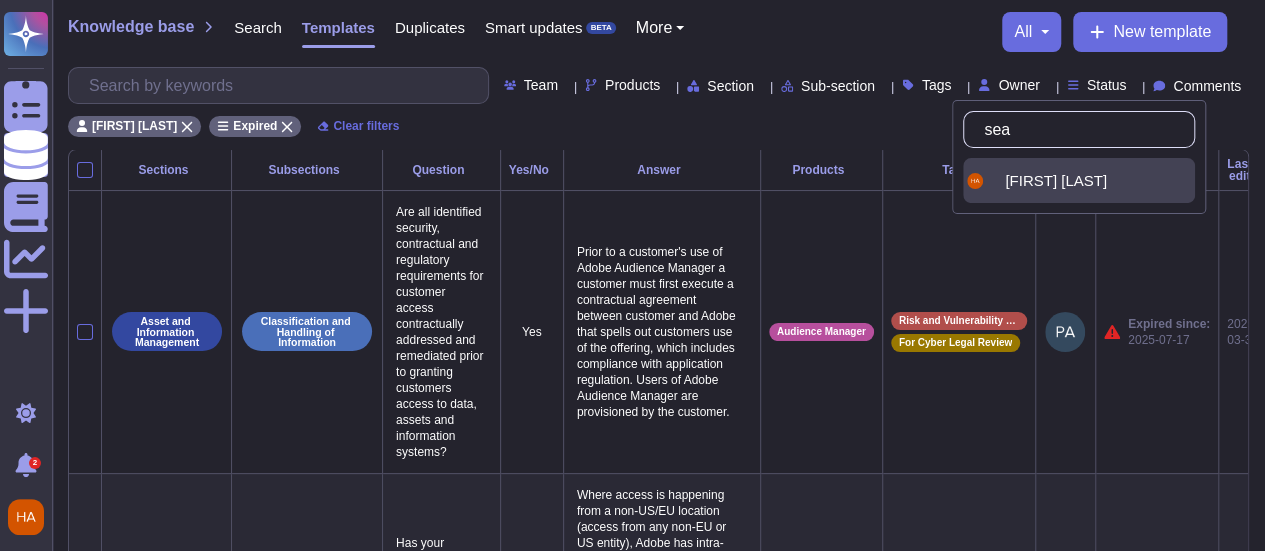 click on "[FIRST] [LAST]" at bounding box center (1079, 180) 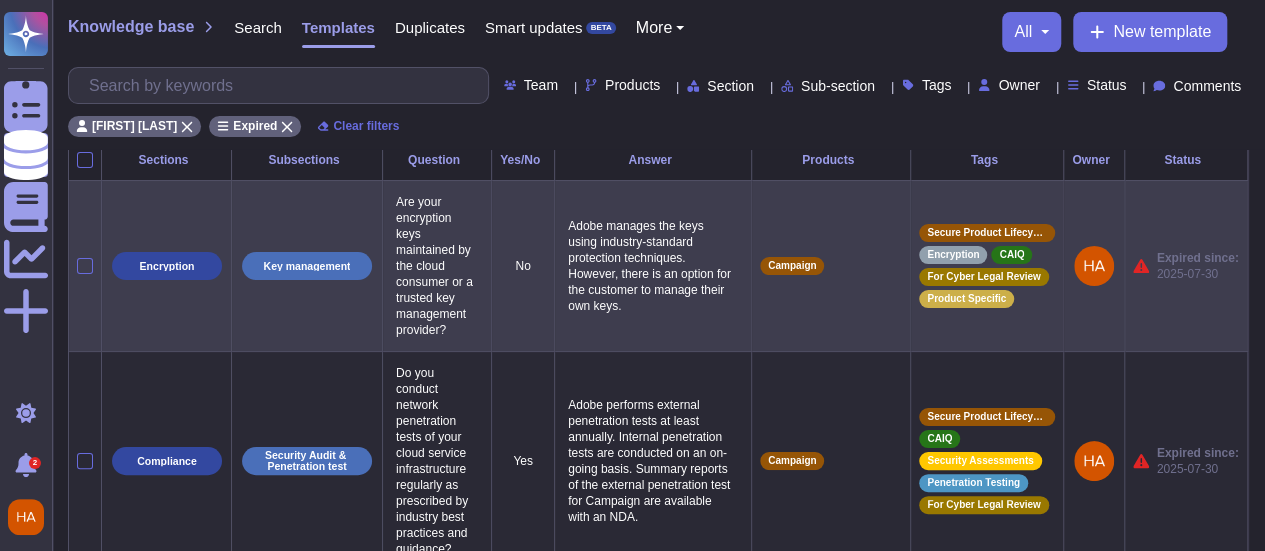 scroll, scrollTop: 0, scrollLeft: 0, axis: both 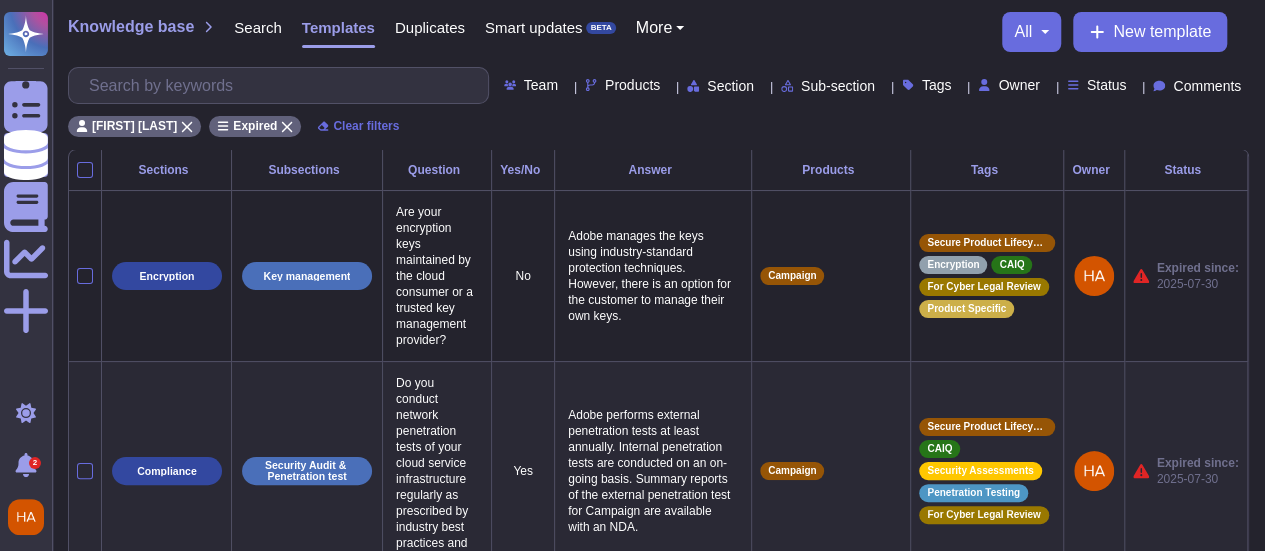 click on "Owner" at bounding box center [1018, 85] 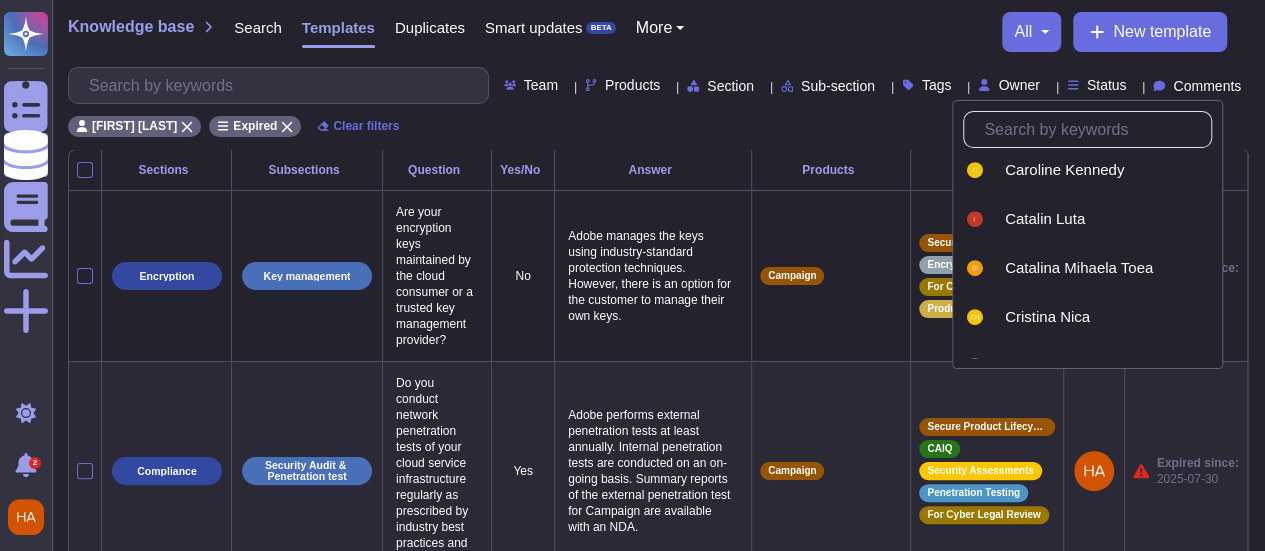 scroll, scrollTop: 502, scrollLeft: 0, axis: vertical 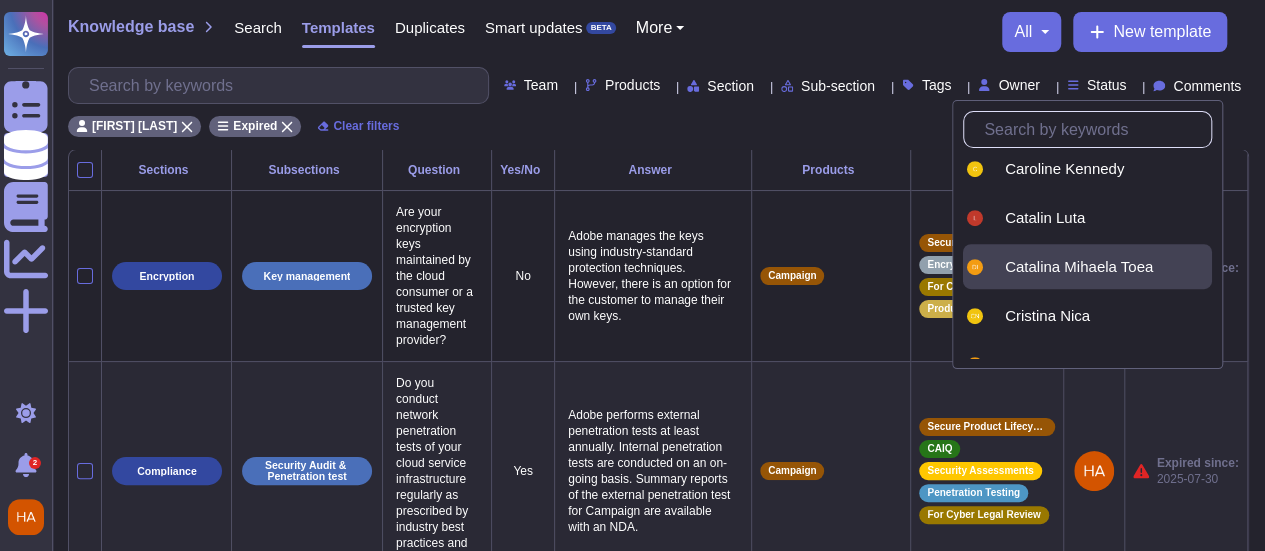 click on "Catalina Mihaela Toea" at bounding box center (1087, 266) 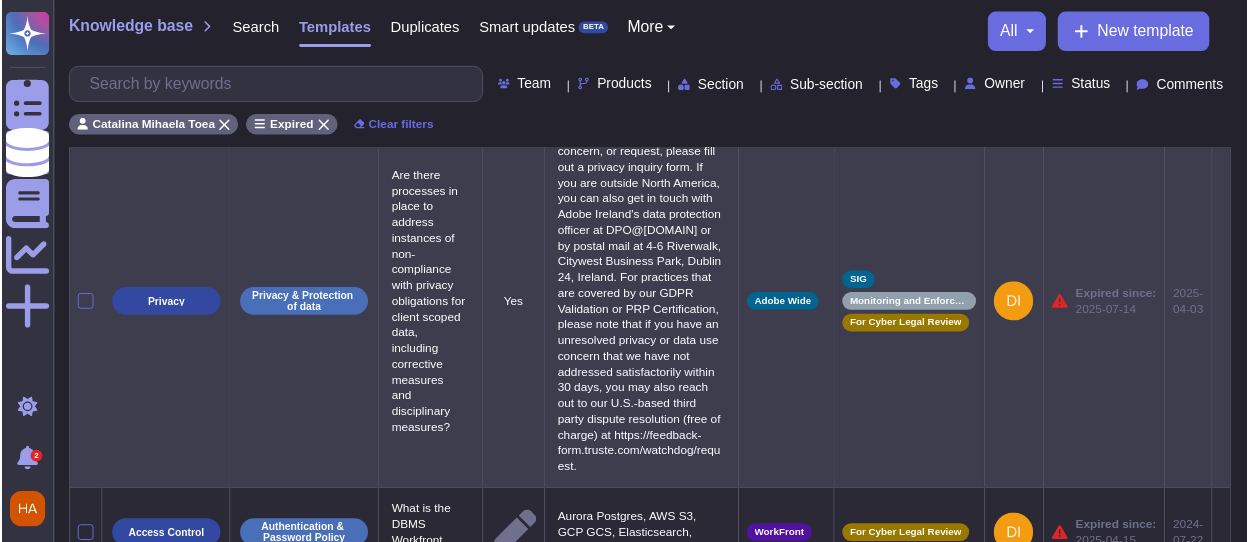scroll, scrollTop: 0, scrollLeft: 0, axis: both 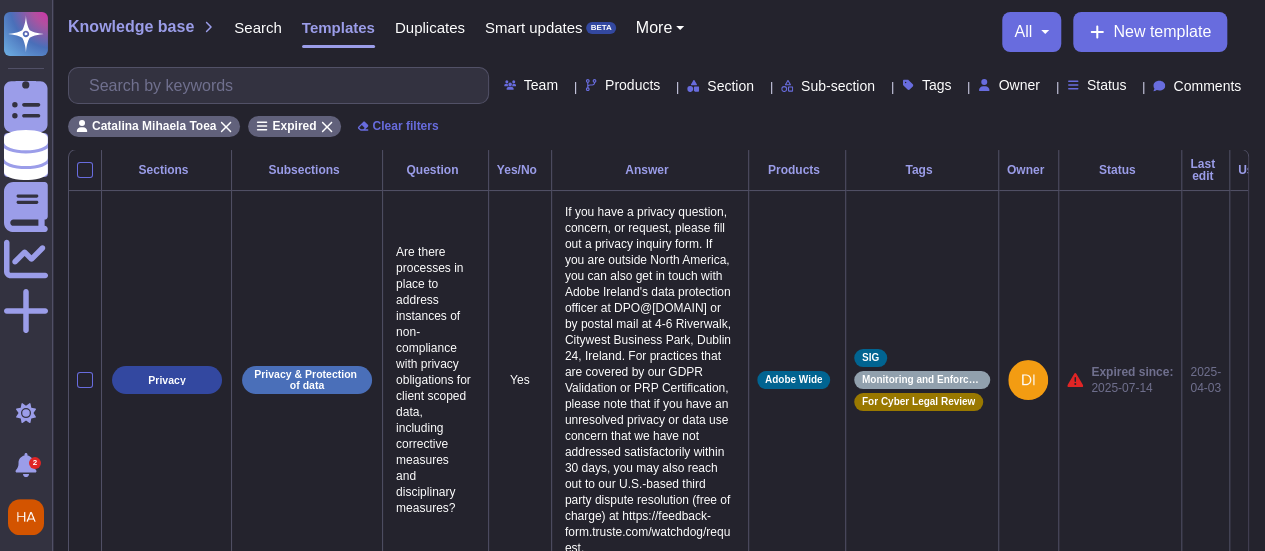 drag, startPoint x: 1023, startPoint y: 88, endPoint x: 1064, endPoint y: 121, distance: 52.63079 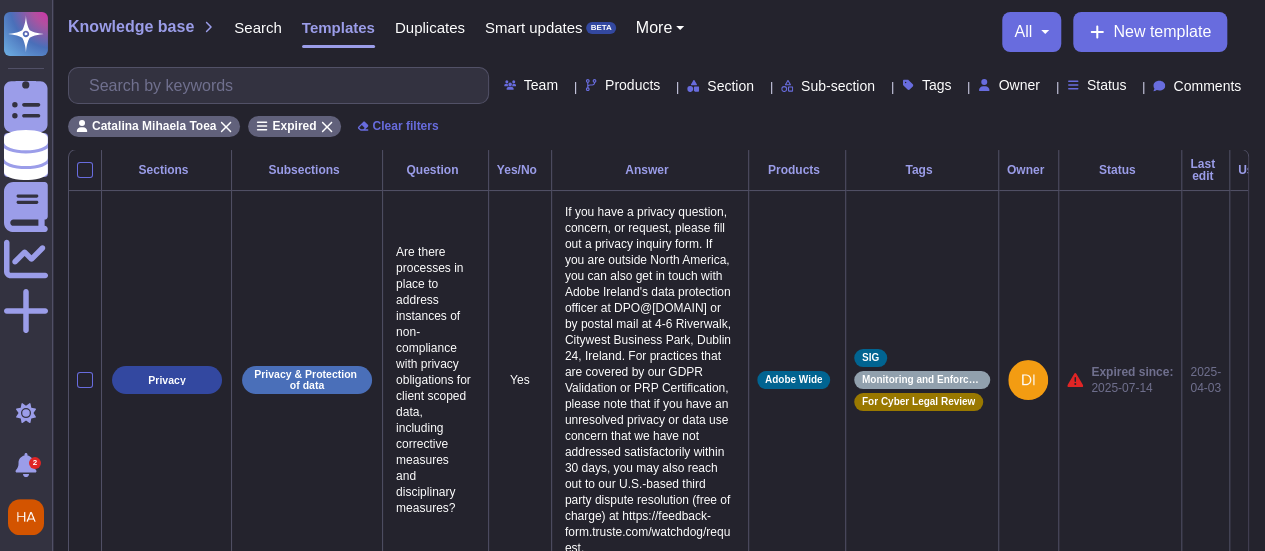click on "Owner" at bounding box center [1018, 85] 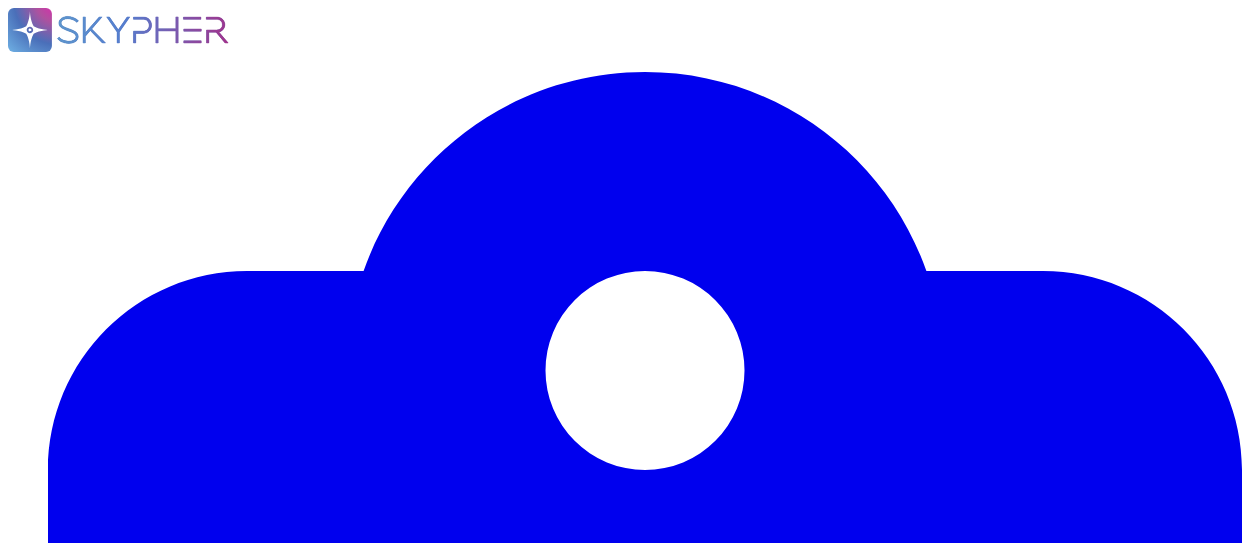 scroll, scrollTop: 1415, scrollLeft: 0, axis: vertical 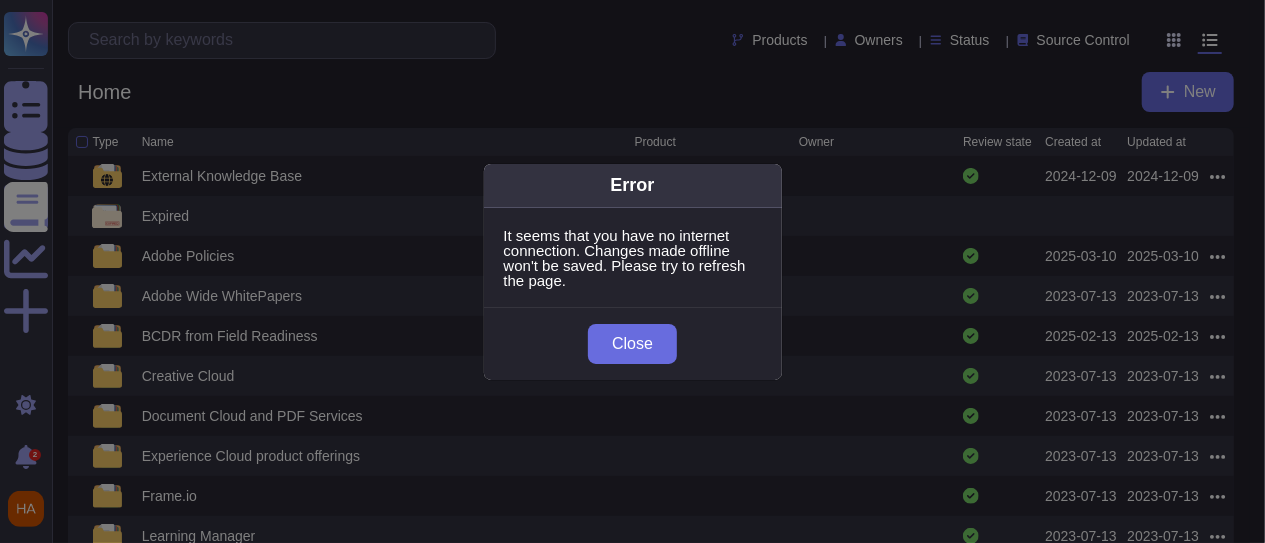 click on "Close" at bounding box center (633, 344) 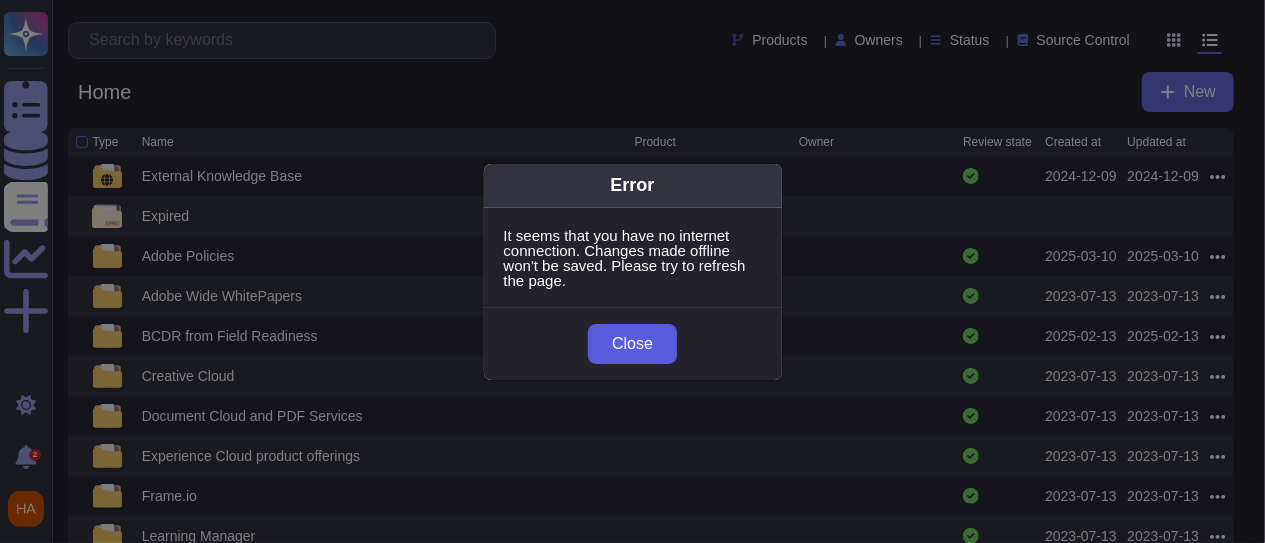 click on "Close" at bounding box center [632, 344] 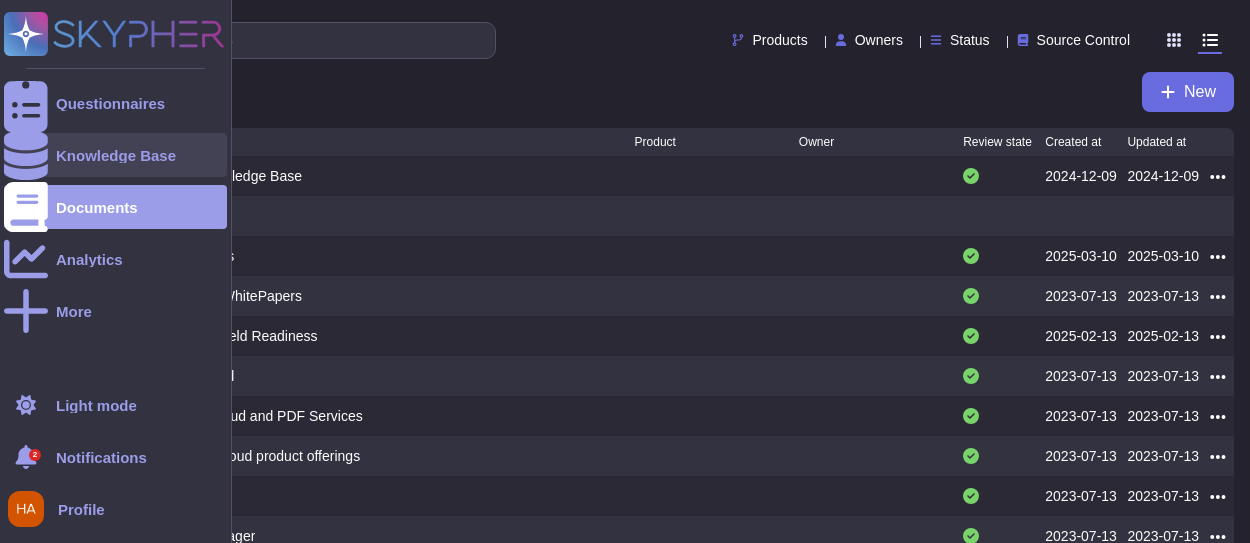 click at bounding box center (26, 155) 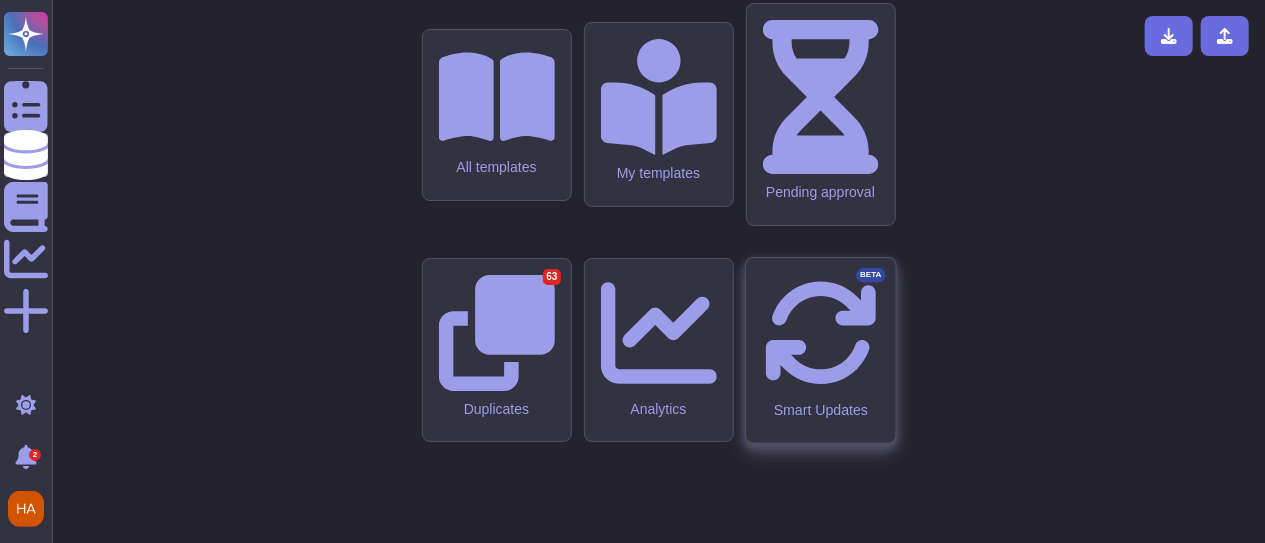 click 